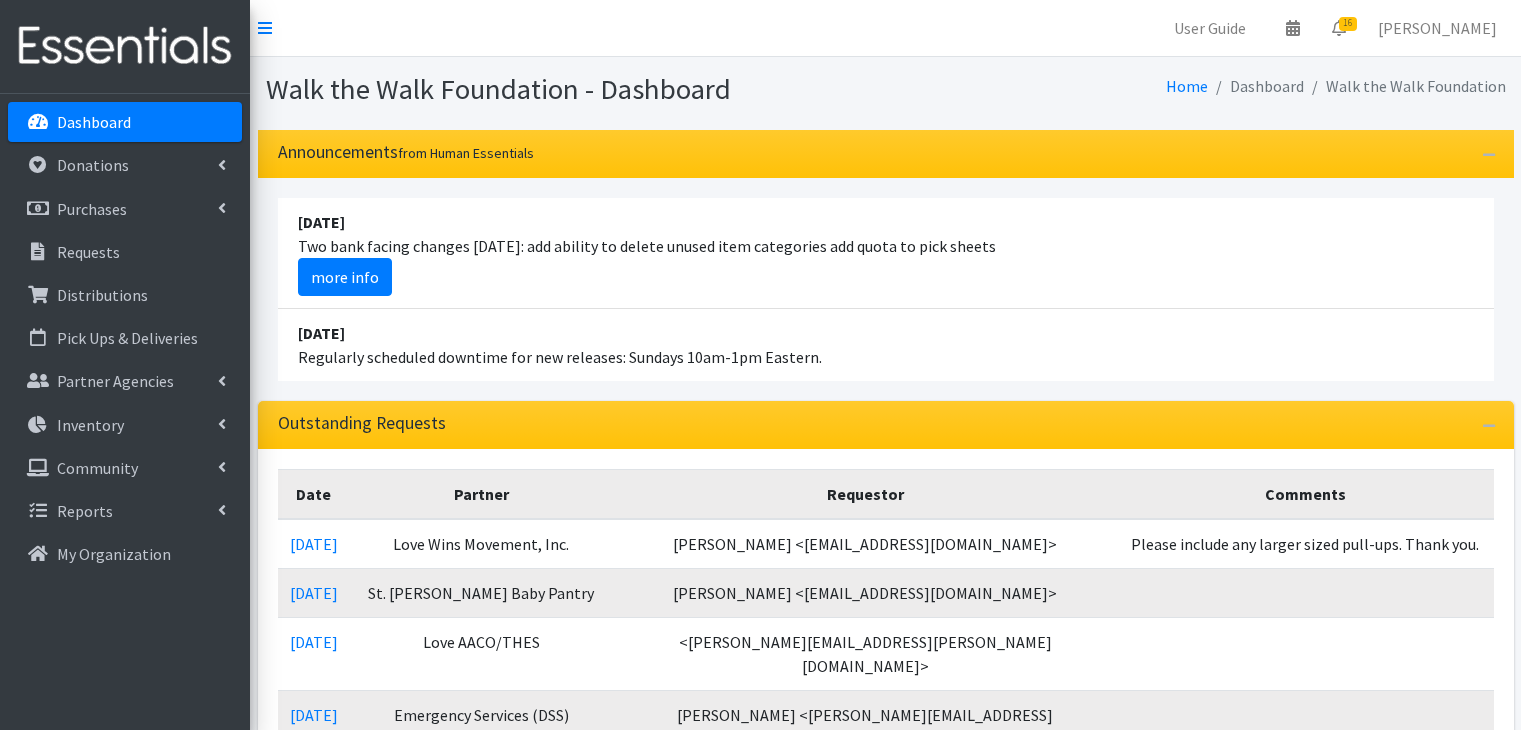 scroll, scrollTop: 0, scrollLeft: 0, axis: both 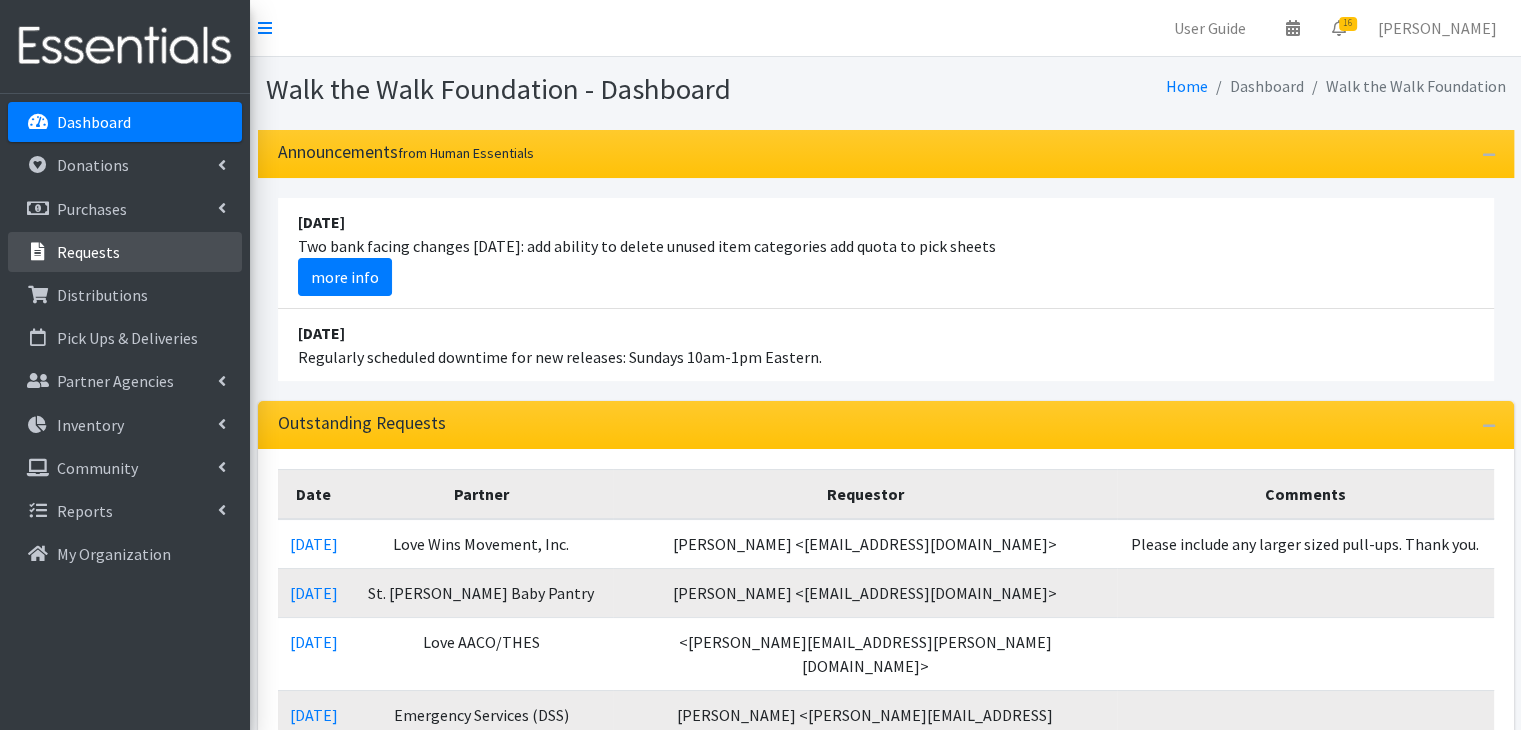 click on "Requests" at bounding box center [88, 252] 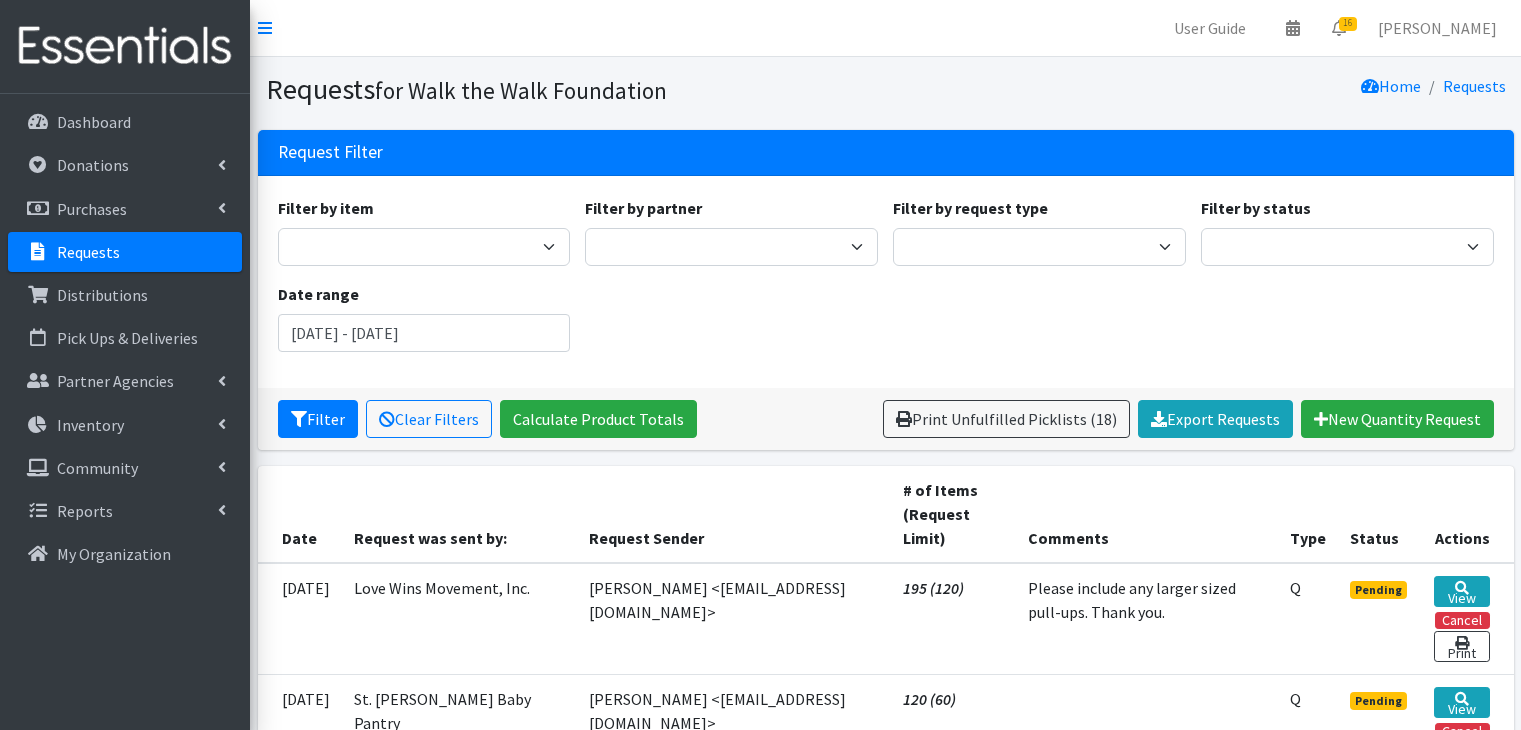 scroll, scrollTop: 0, scrollLeft: 0, axis: both 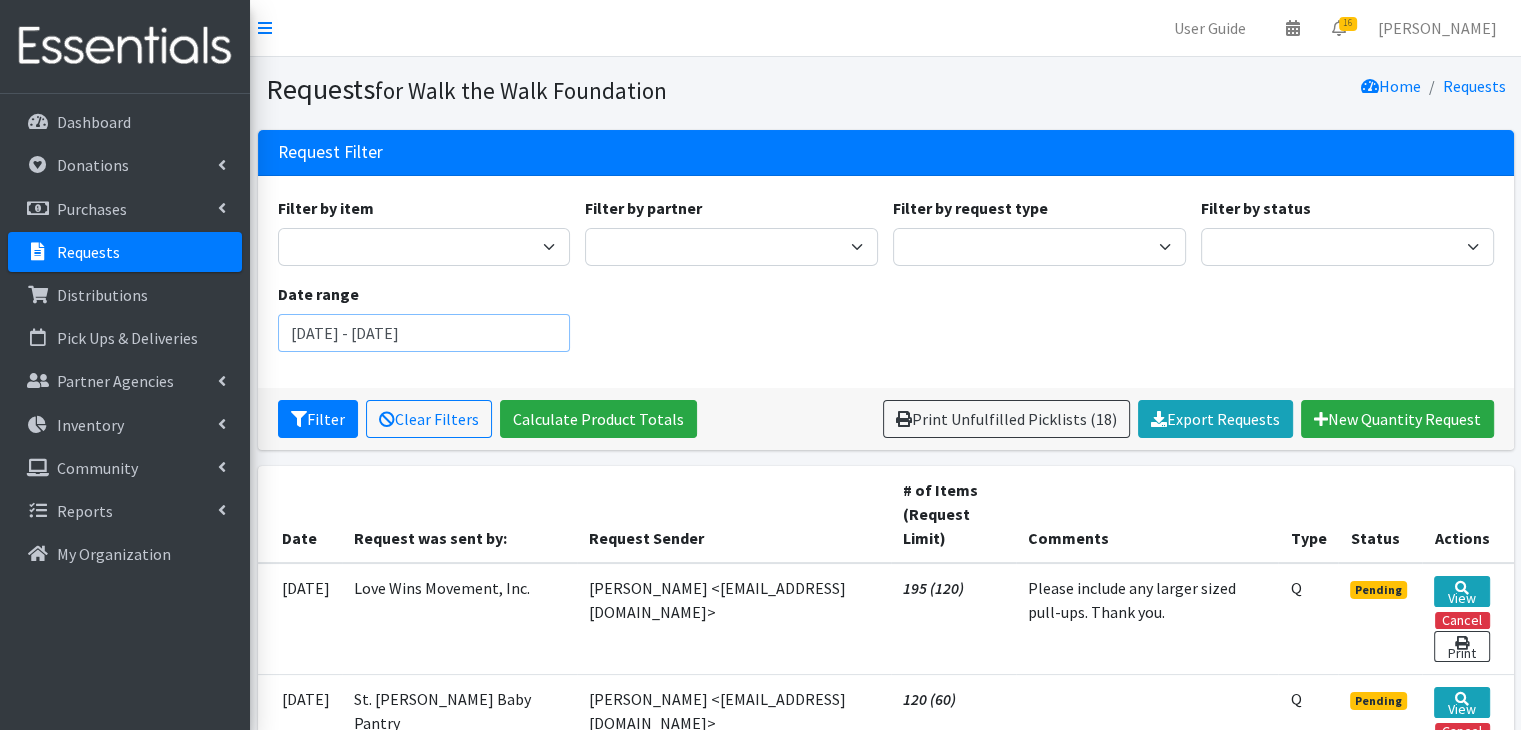 click on "[DATE] - [DATE]" at bounding box center [424, 333] 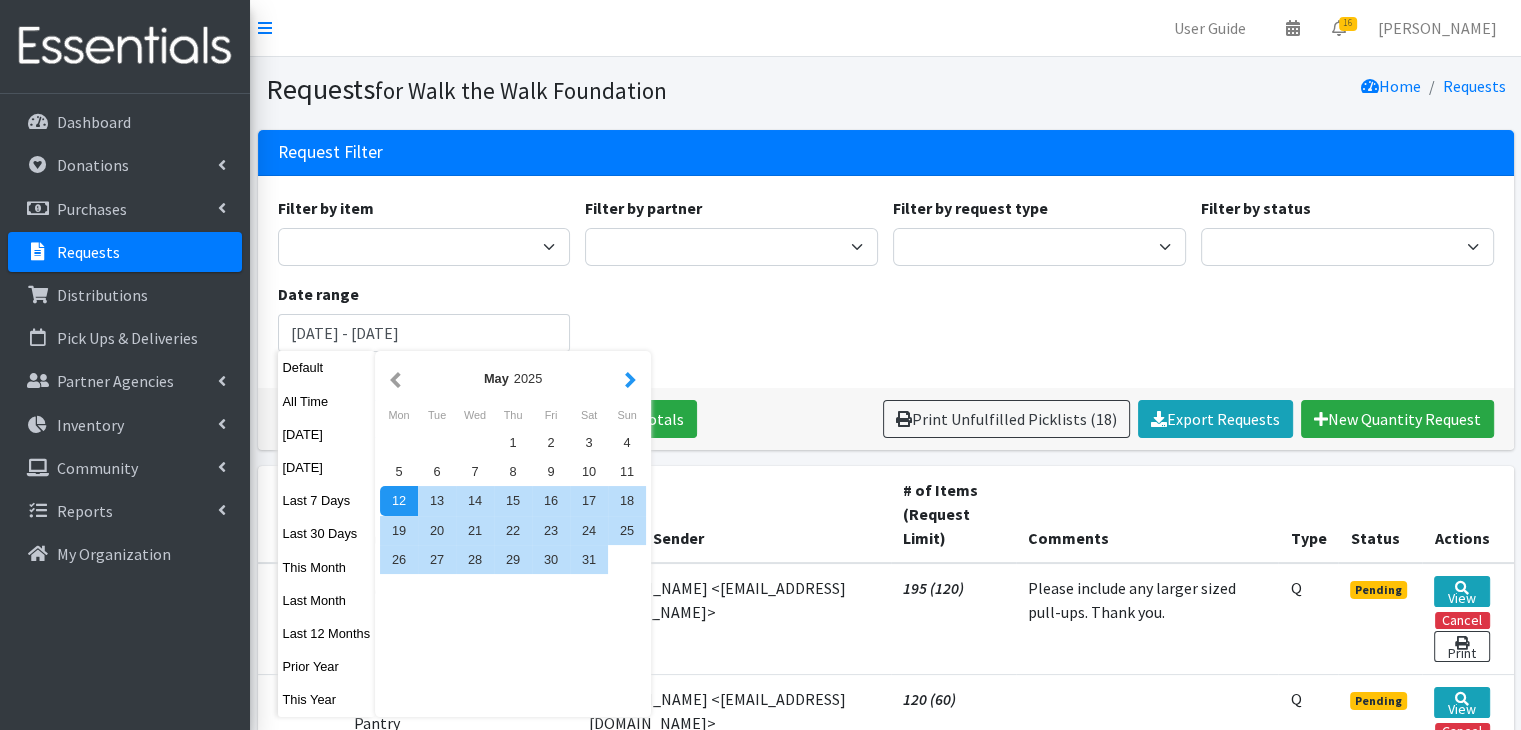 click at bounding box center [630, 378] 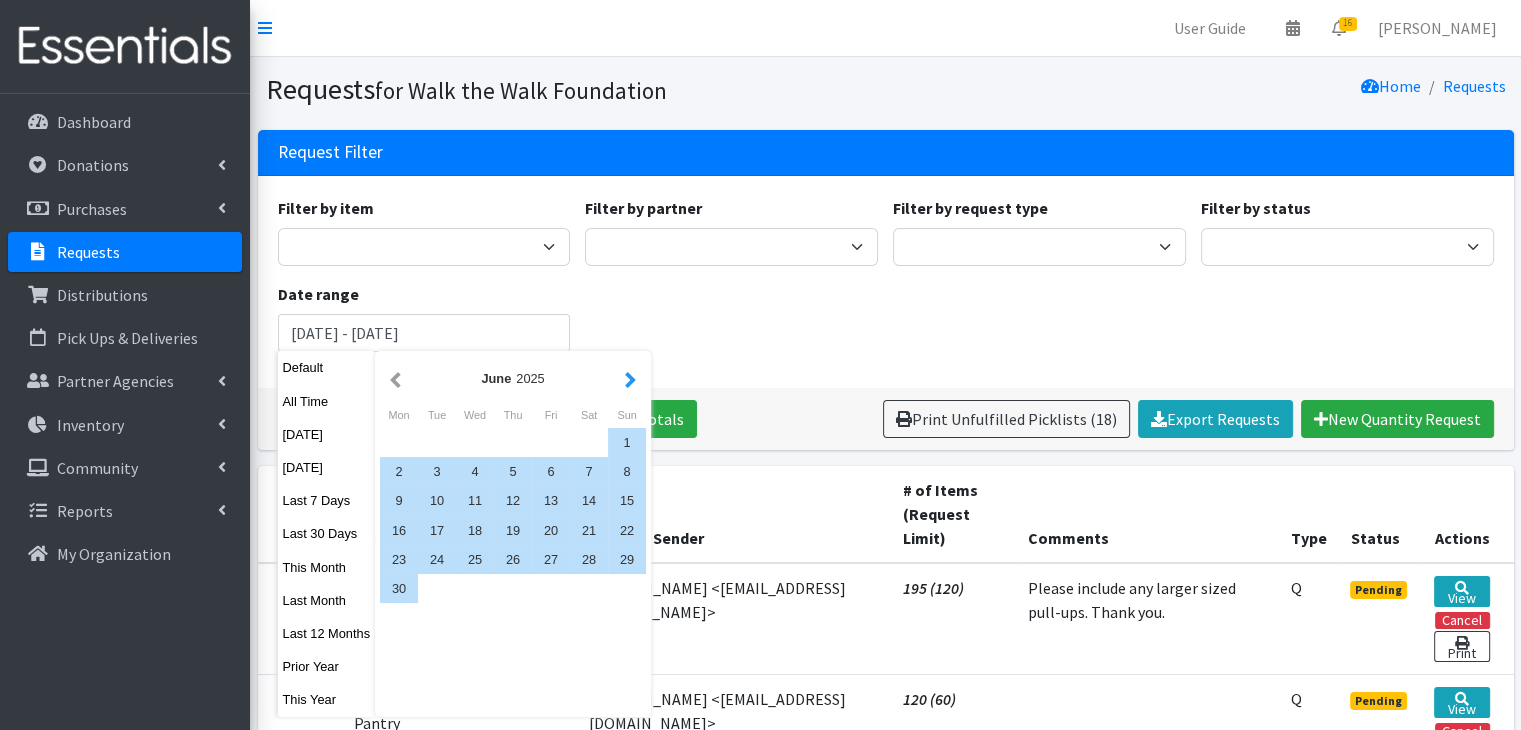 click at bounding box center [630, 378] 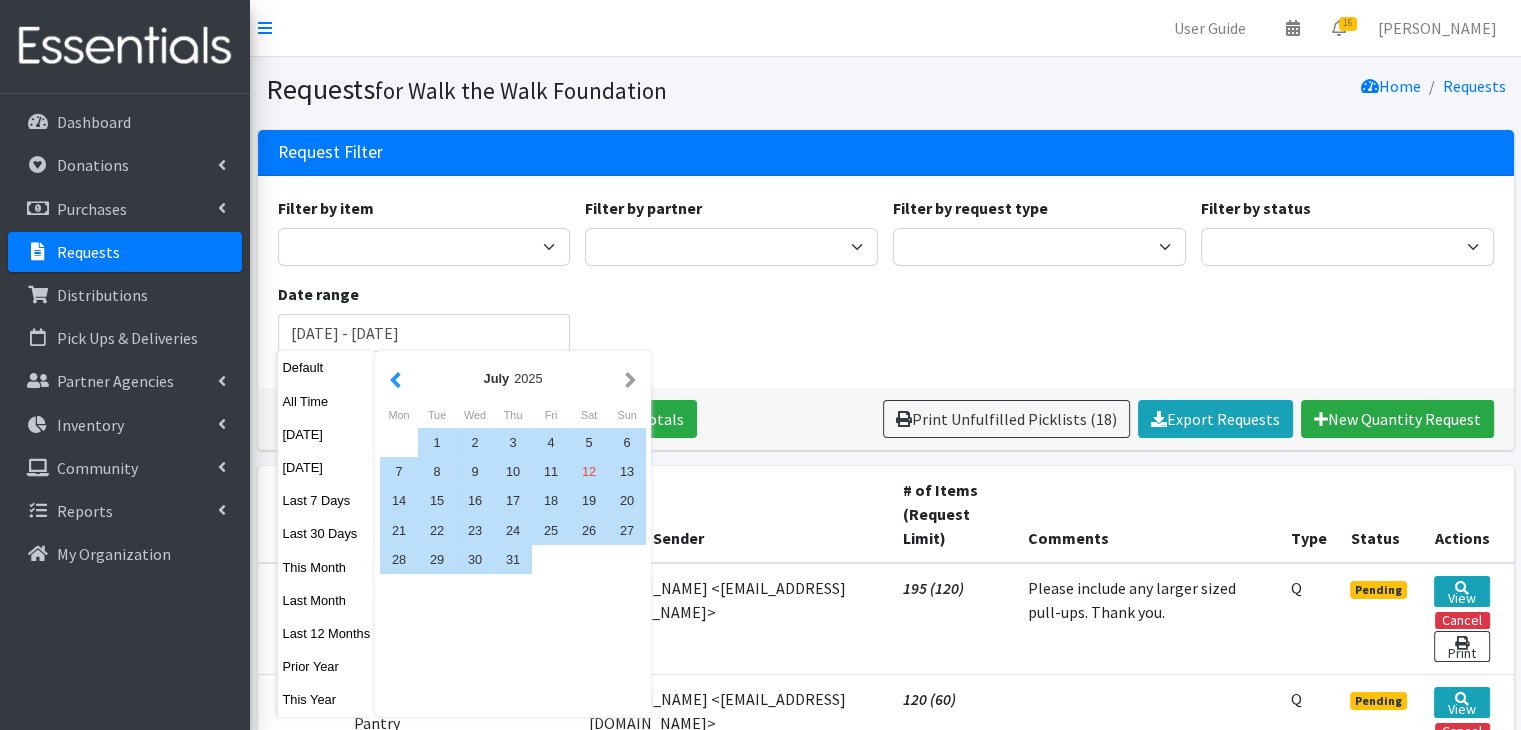 click at bounding box center [395, 378] 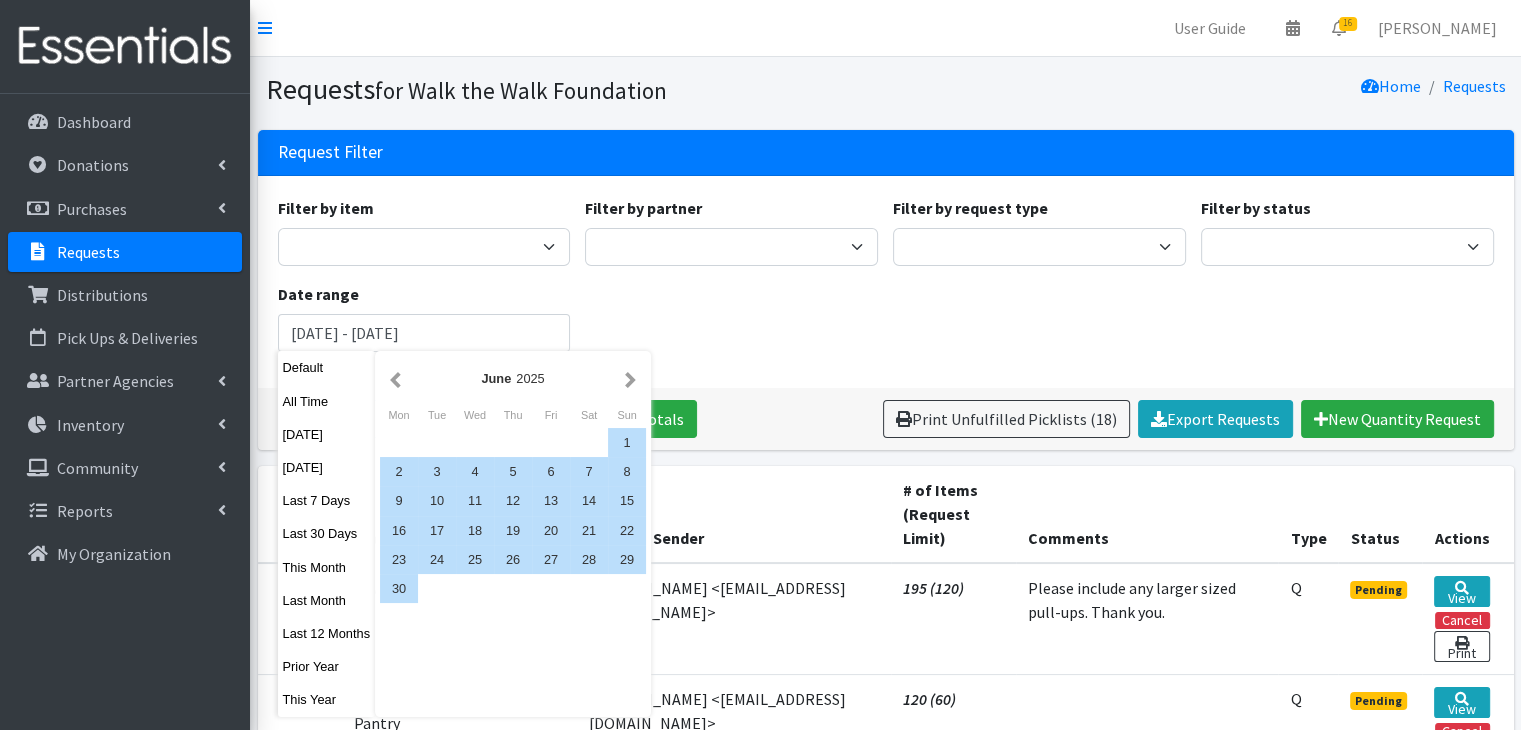 click at bounding box center [395, 378] 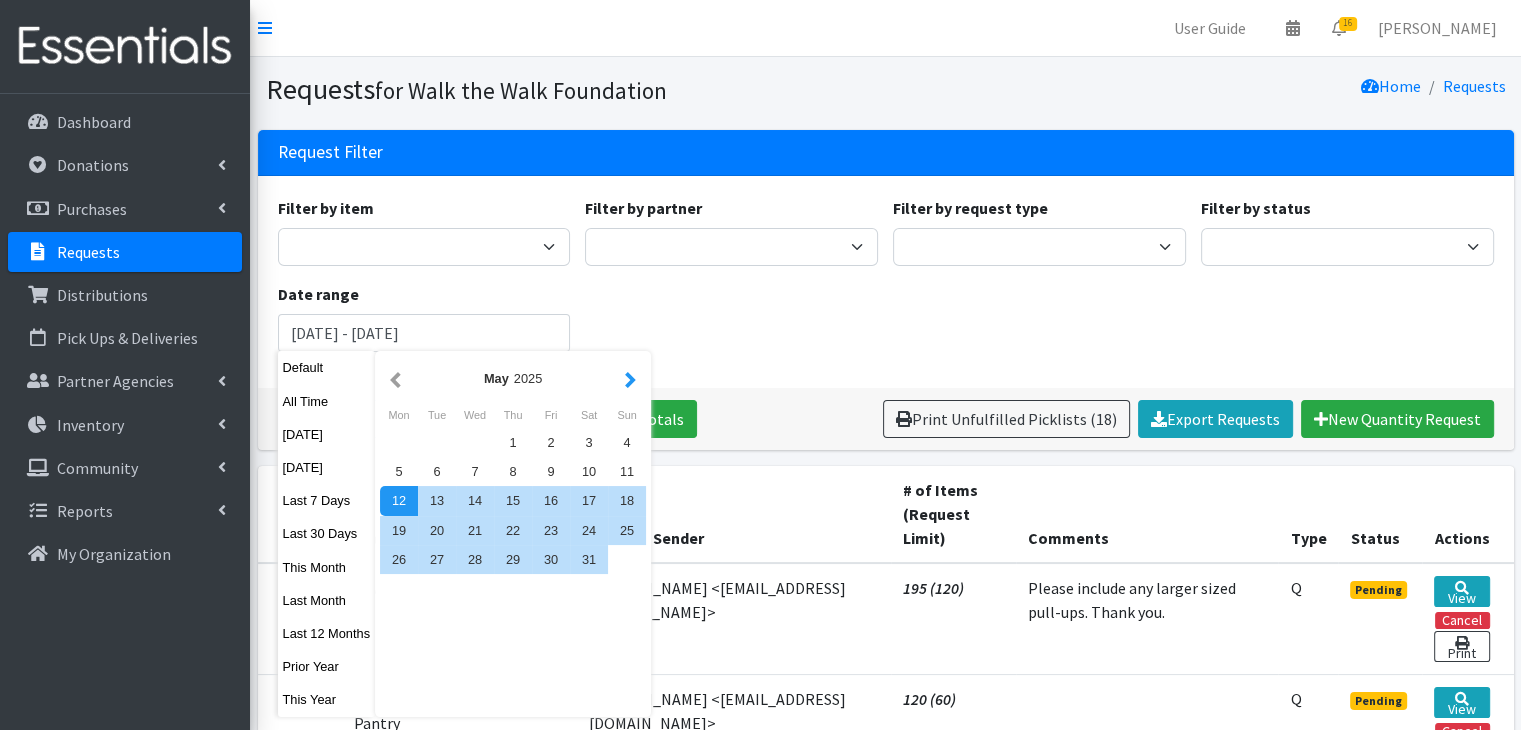 click at bounding box center [630, 378] 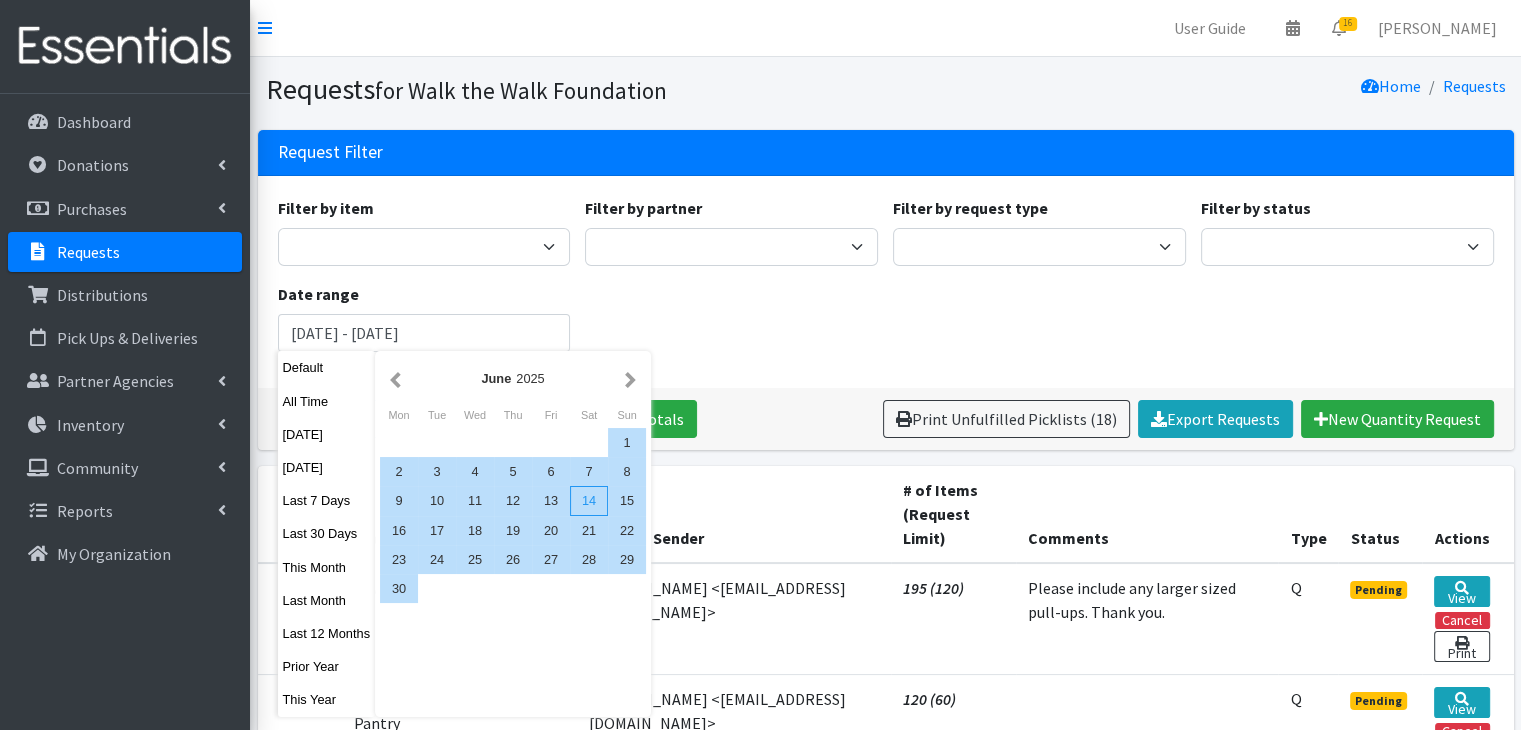 click on "14" at bounding box center (589, 500) 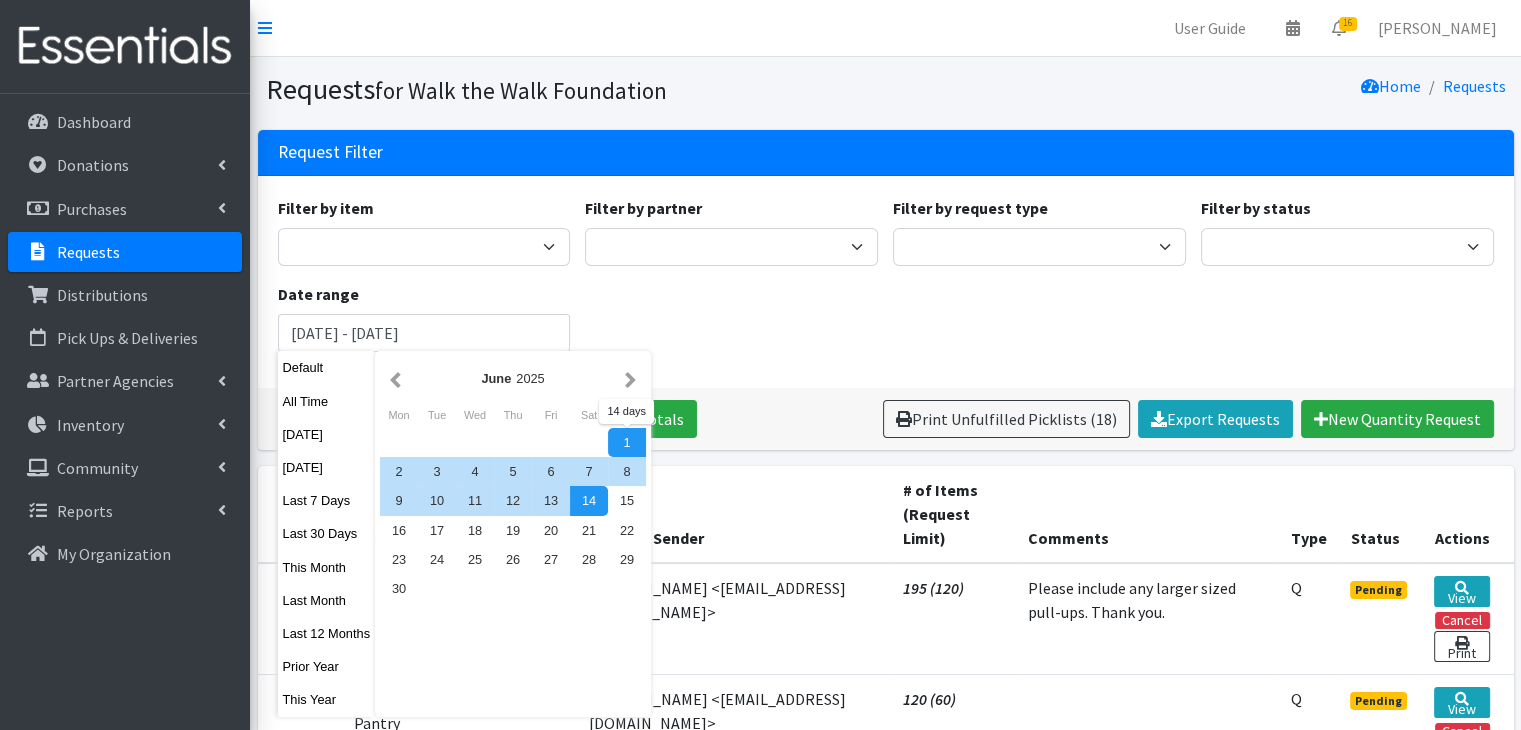 click on "Filter by item
Baby Wipes
Diapers (Newborn)
Diapers (Newborn).
Diapers (Size 1)
Diapers (Size 2)
Diapers (Size 3)
Diapers (Size 4)
Diapers (Size 5)
Diapers (Size 6)
Diapers (Size 7)
Diapers (Size 8)
Filter by partner
AACO Early Head Start - Y of Central Maryland
AACPS Birth to Five Program
ACAN
Annapolis Elementary School
Annapolis Family Support
Blue Ribbon Project
Caring Cupboard
CCCC Baby Pantry
DSS/Annapolis Family Support Center
Emergency Services (DSS)
Food 4 Thought
Franklin UM Food Pantry
Harvest Resources in Anne Arundel Co.
Helping Hands of America
Heritage (Family Preservation)
Hispanic Church of Riva Trace
HOPE for All, Inc.
Jessup Baptist
Joy Reigns Baby Pantry
Judy Center at Belle Grove
Judy Center at Georgetown East
Kenny Chol
Love AACO/THES
Love Wins Movement, Inc.
Marshall Hope" at bounding box center (886, 282) 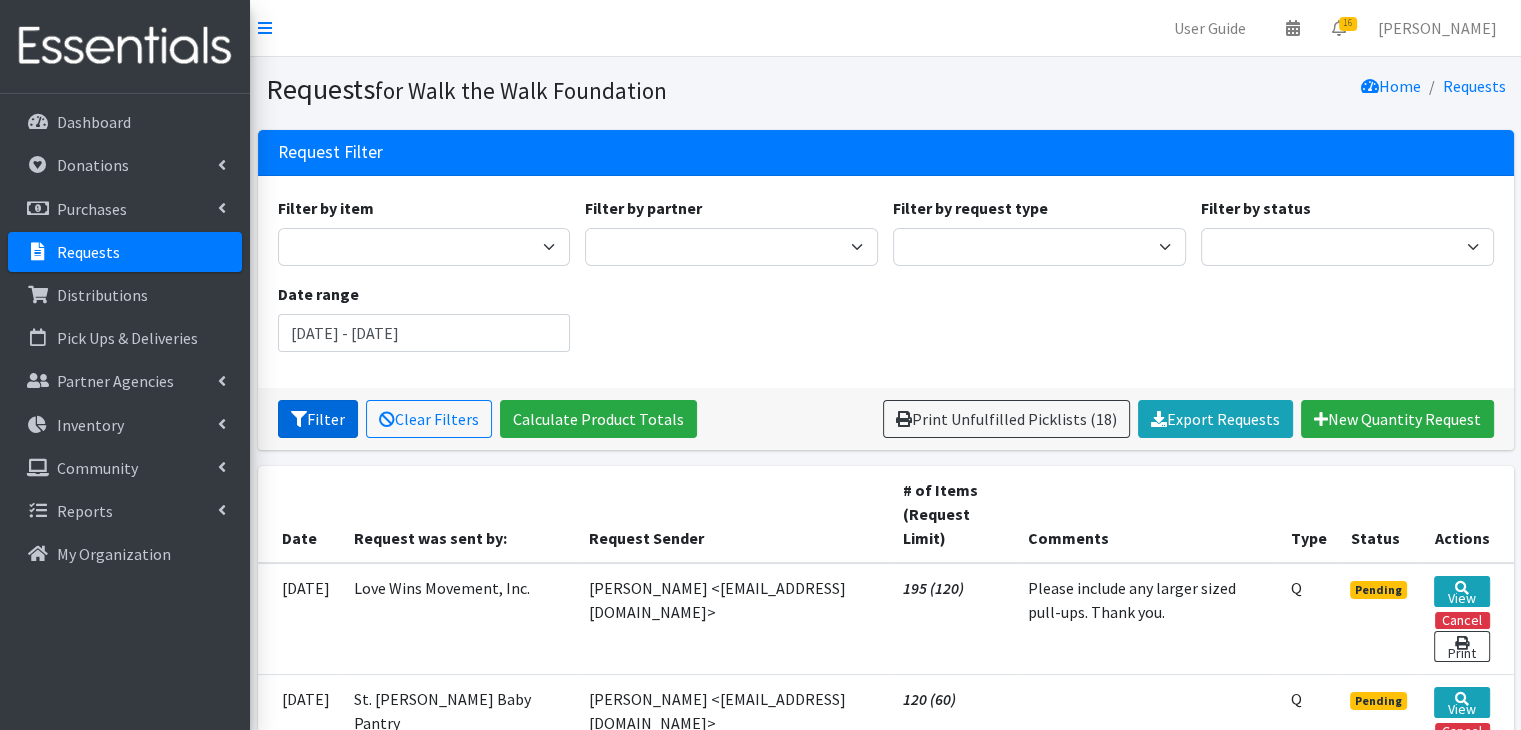 click on "Filter" at bounding box center (318, 419) 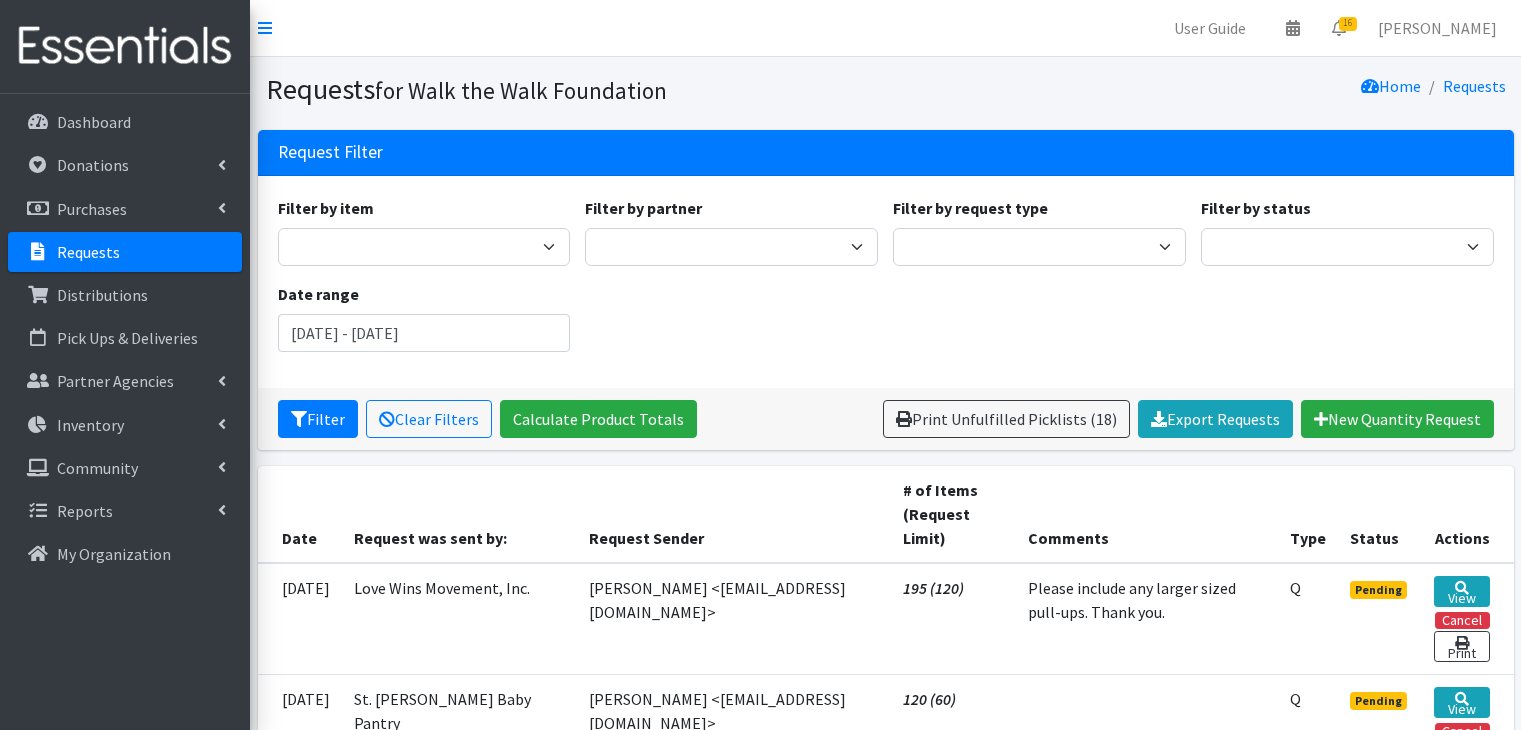 scroll, scrollTop: 0, scrollLeft: 0, axis: both 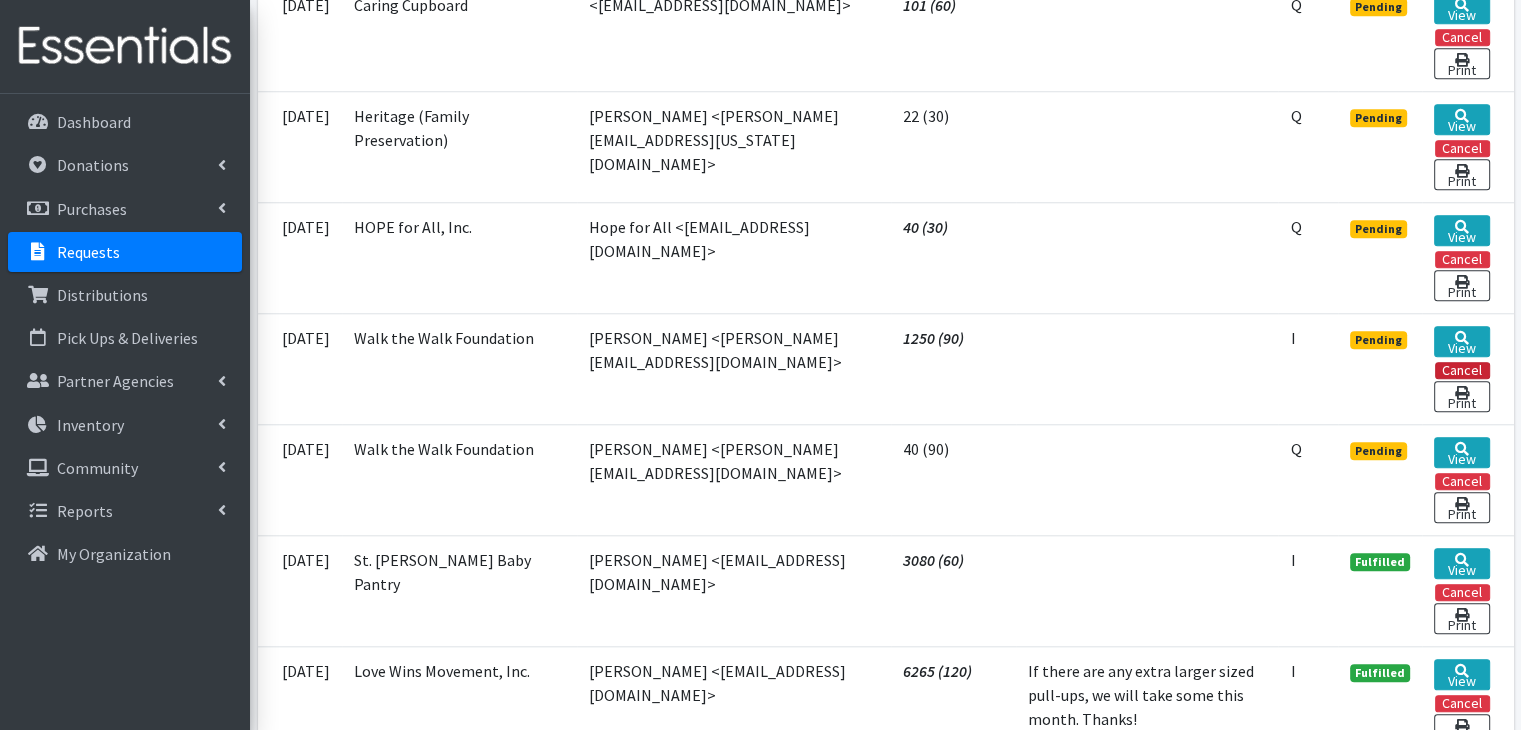 click on "Cancel" at bounding box center [1462, 370] 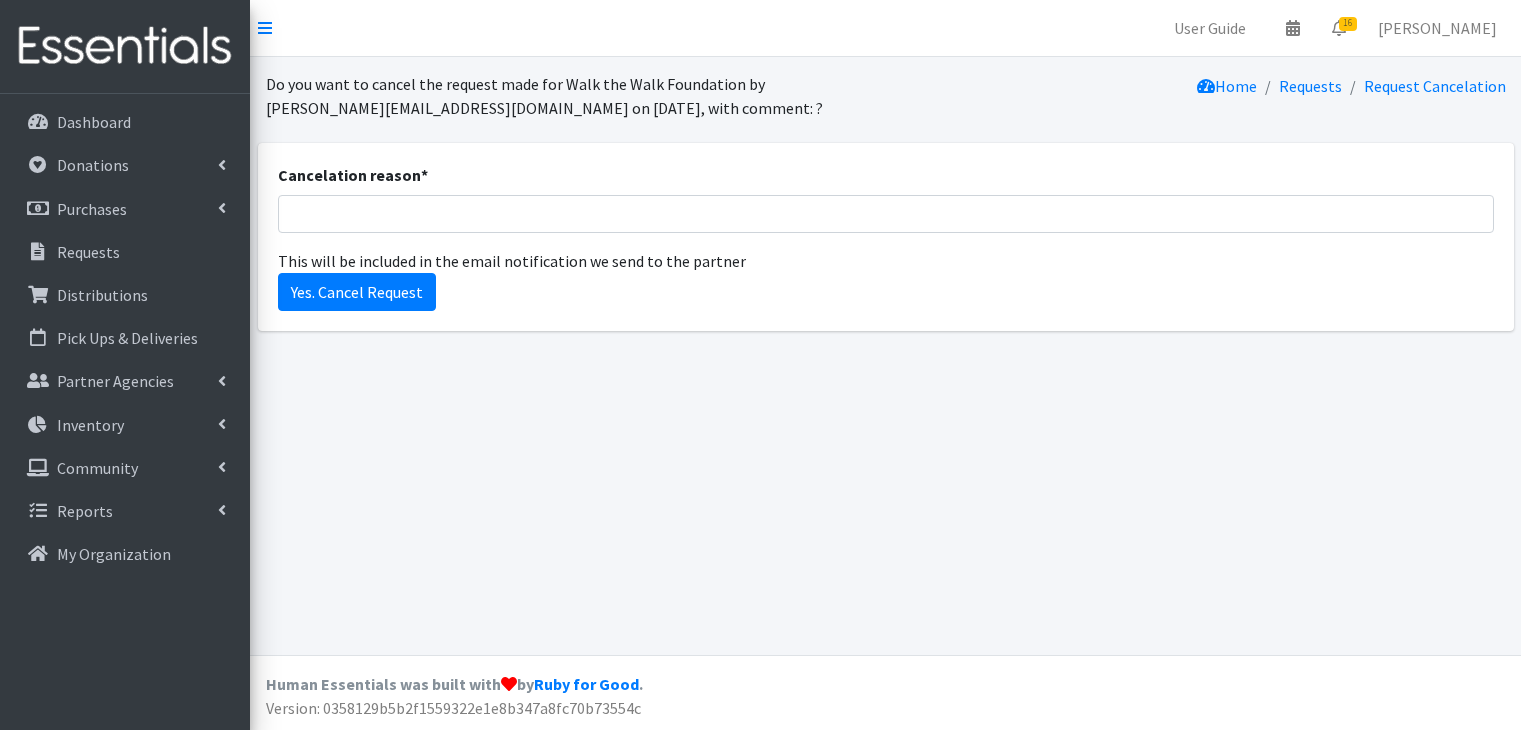 scroll, scrollTop: 0, scrollLeft: 0, axis: both 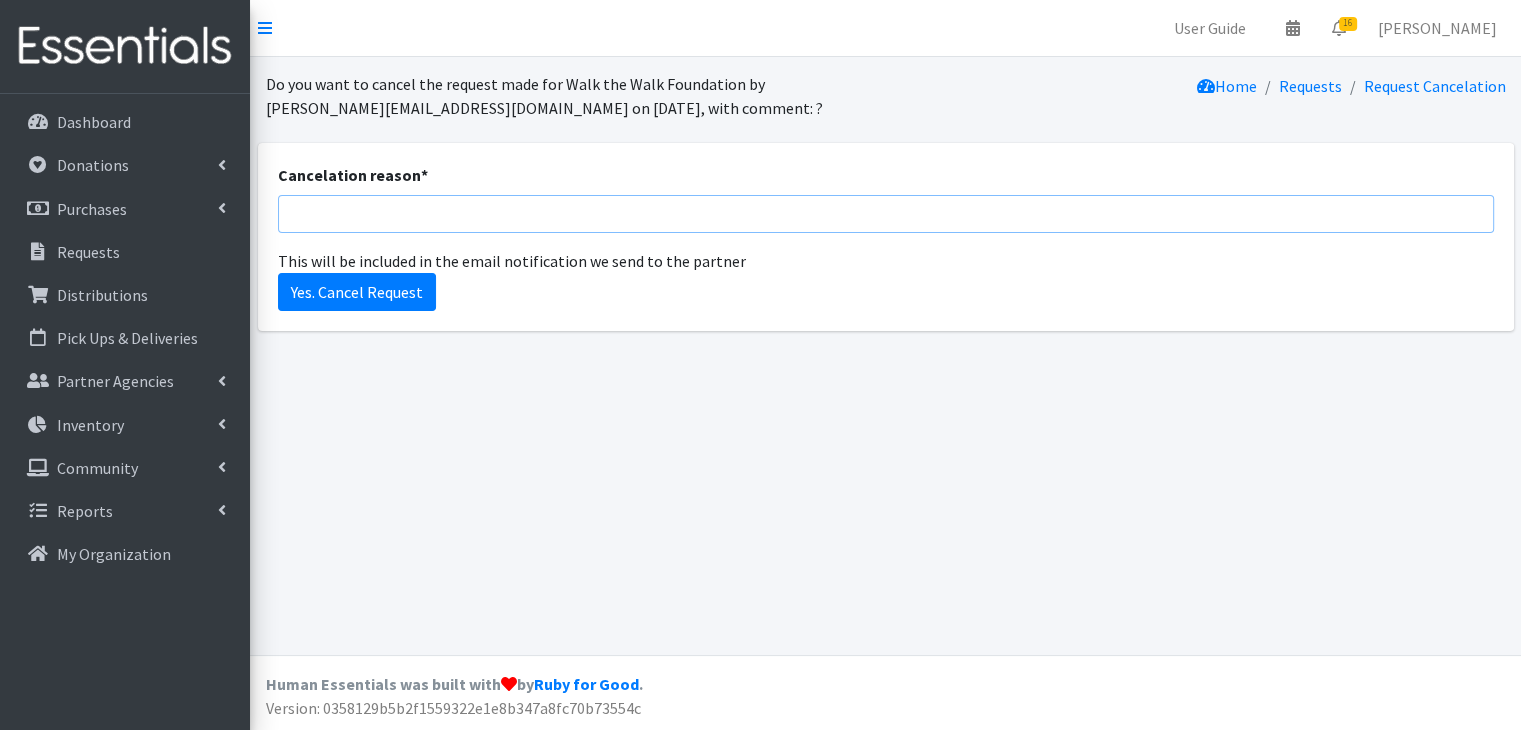 click on "Cancelation reason  *" at bounding box center (886, 214) 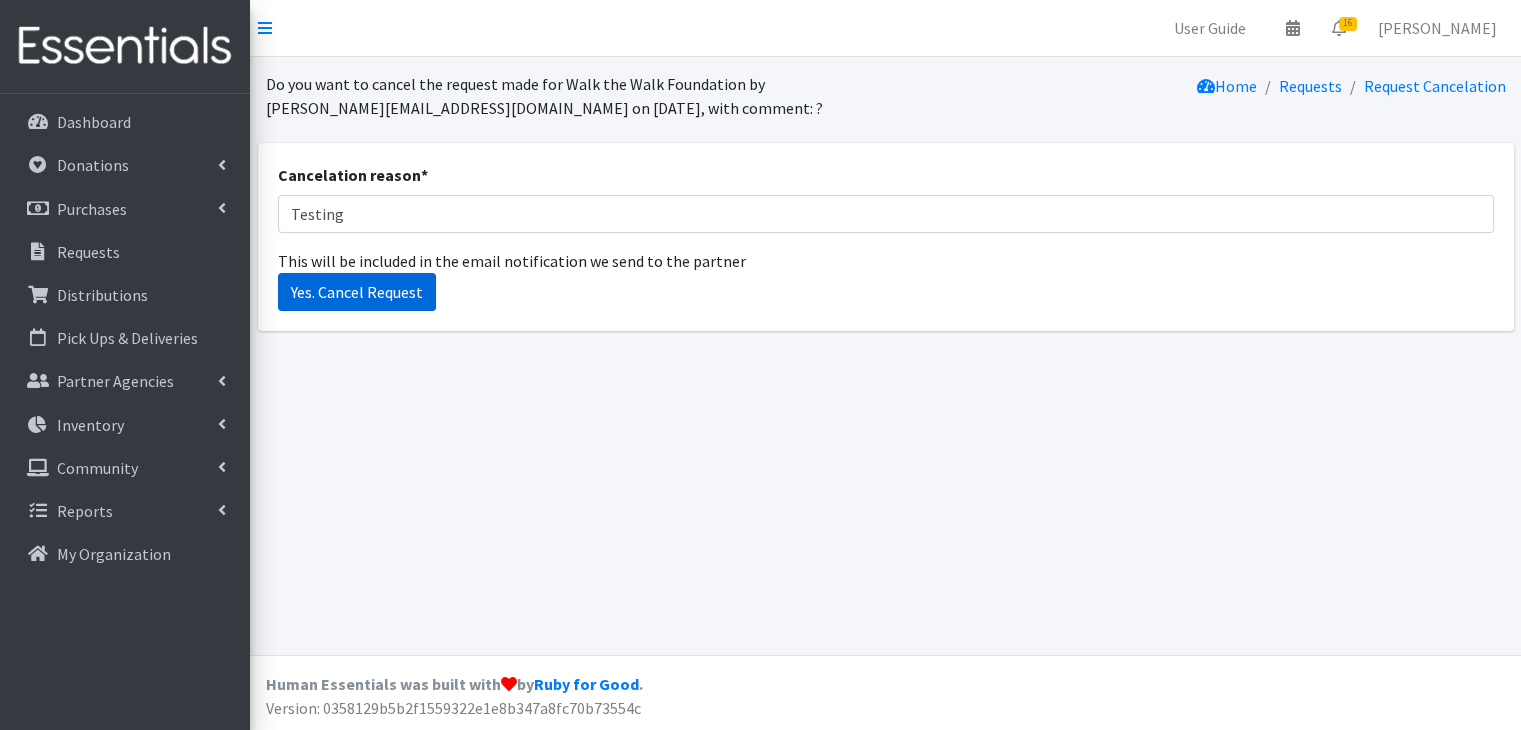 click on "Yes. Cancel Request" at bounding box center (357, 292) 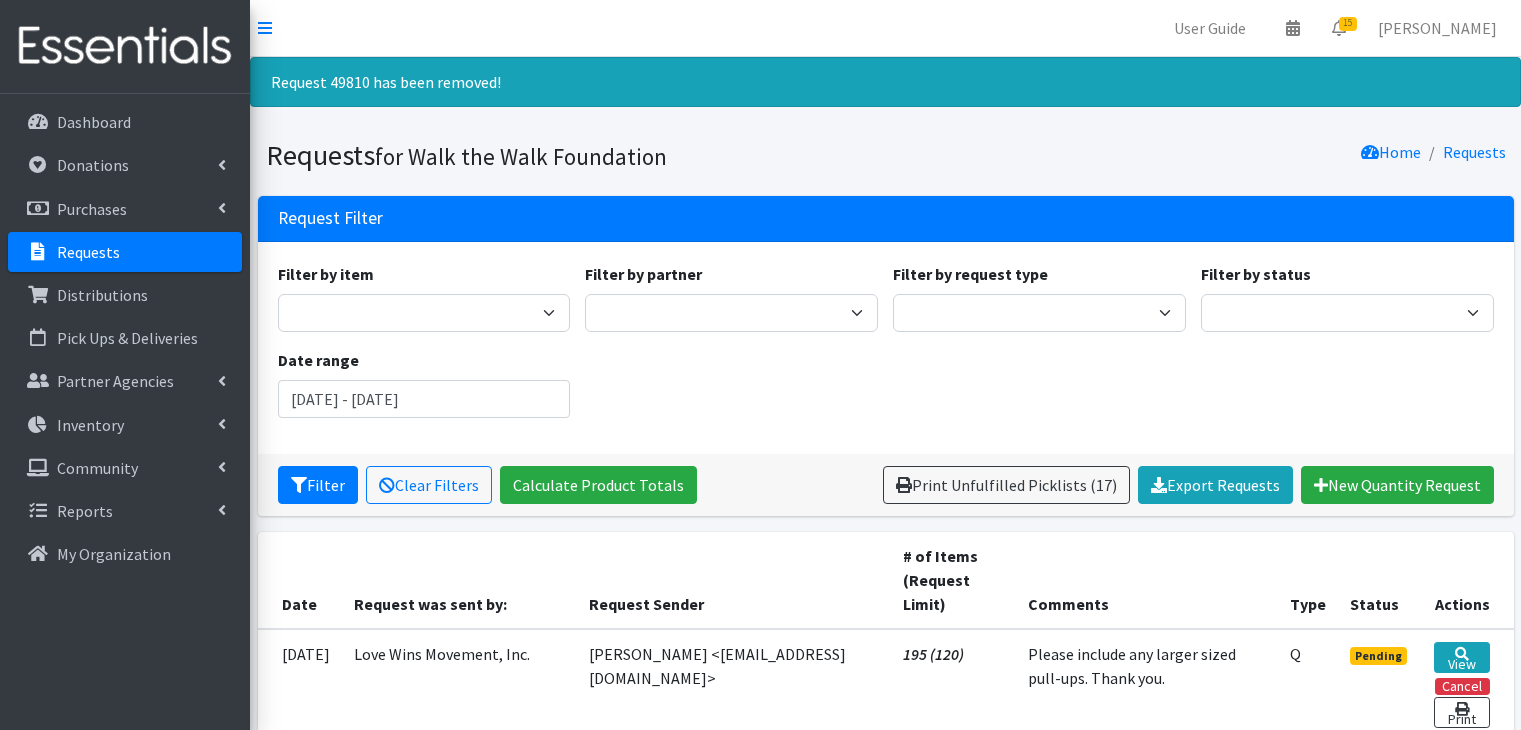 scroll, scrollTop: 0, scrollLeft: 0, axis: both 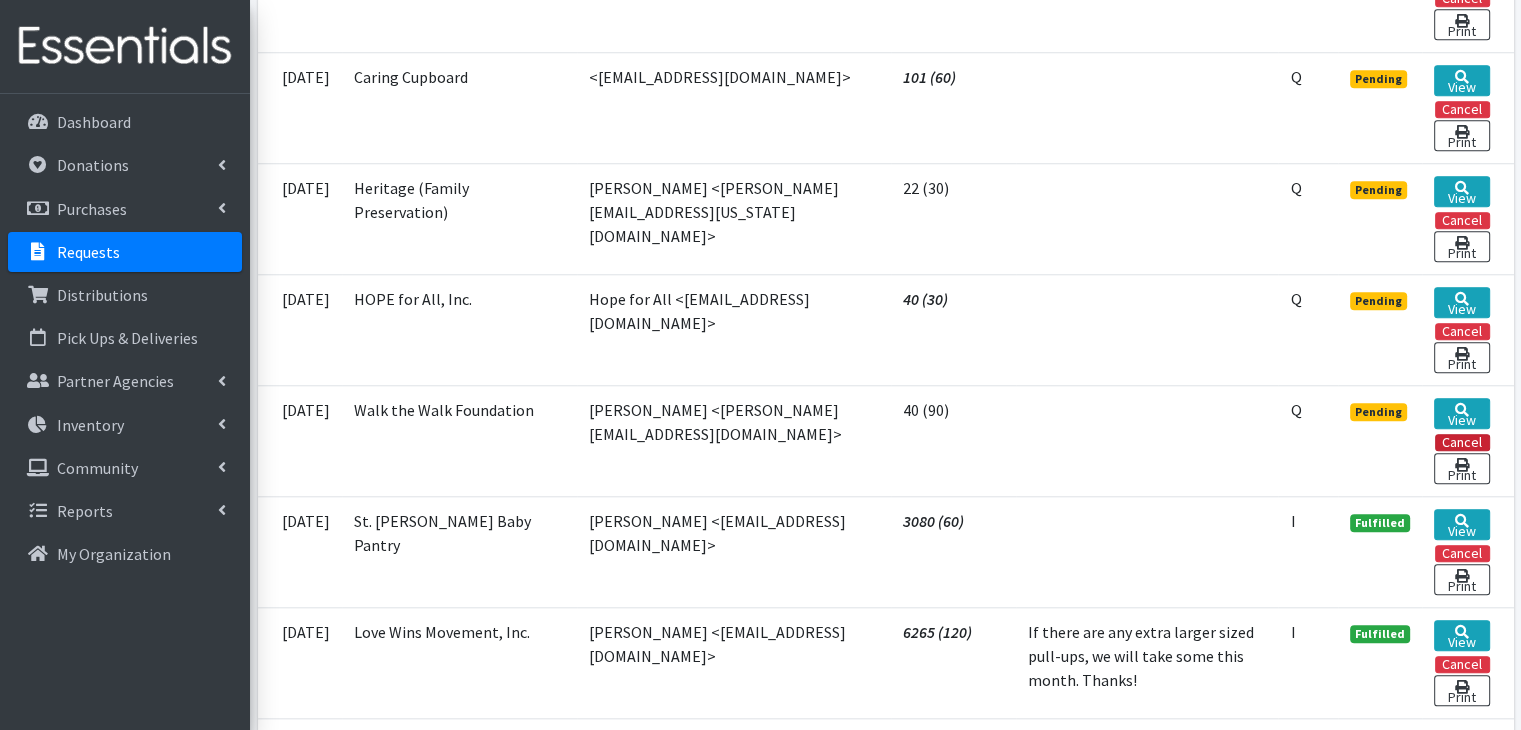click on "Cancel" at bounding box center [1462, 442] 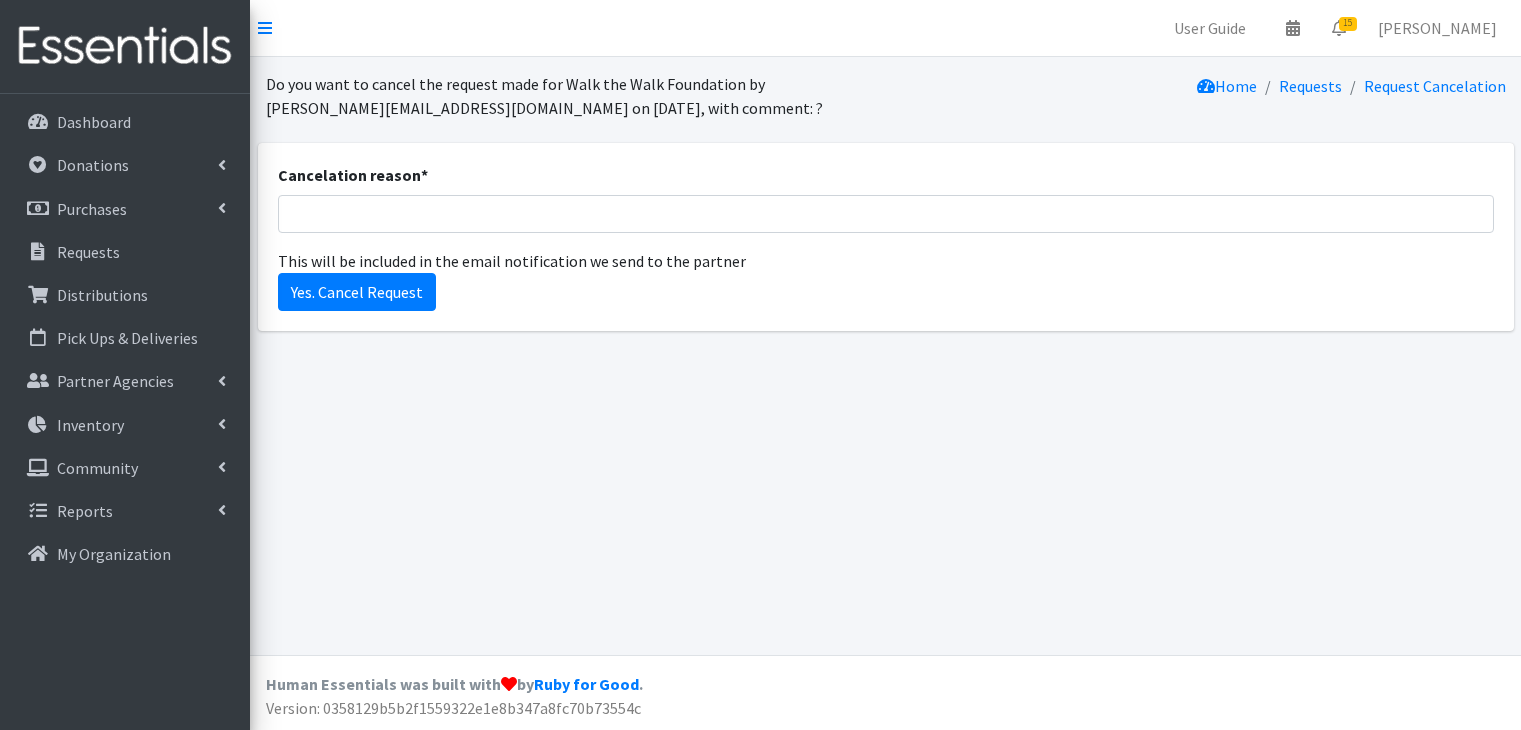 scroll, scrollTop: 0, scrollLeft: 0, axis: both 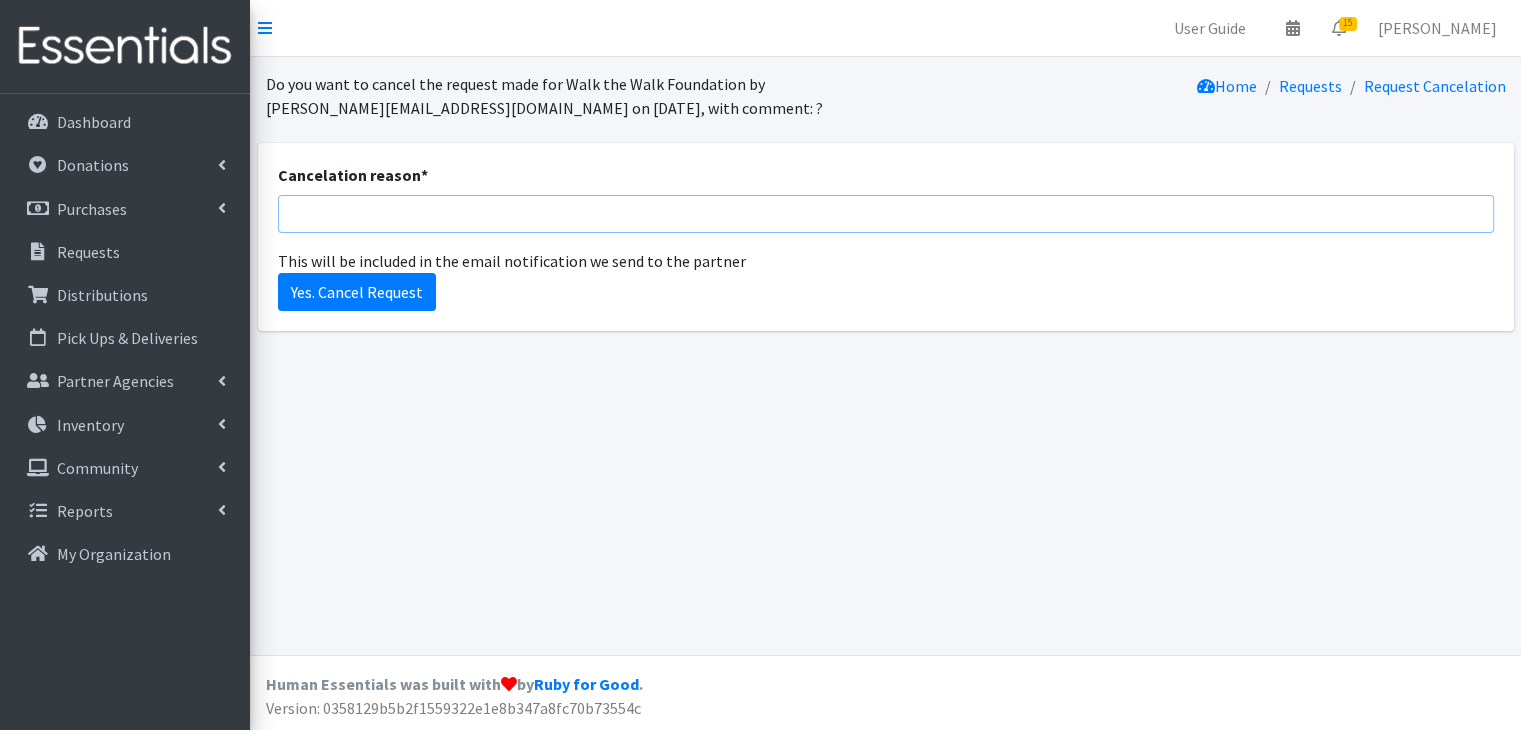click on "Cancelation reason  *" at bounding box center (886, 214) 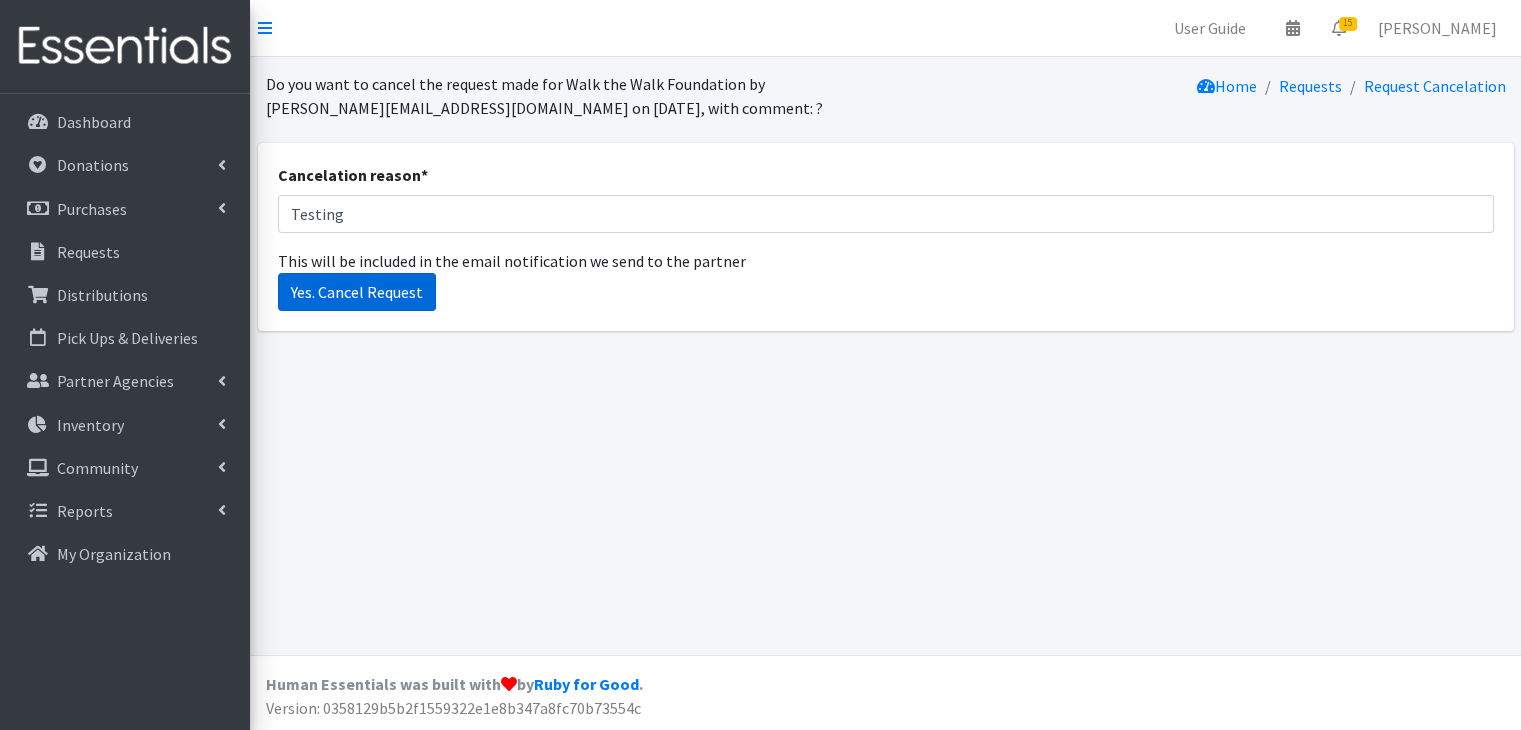 click on "Yes. Cancel Request" at bounding box center (357, 292) 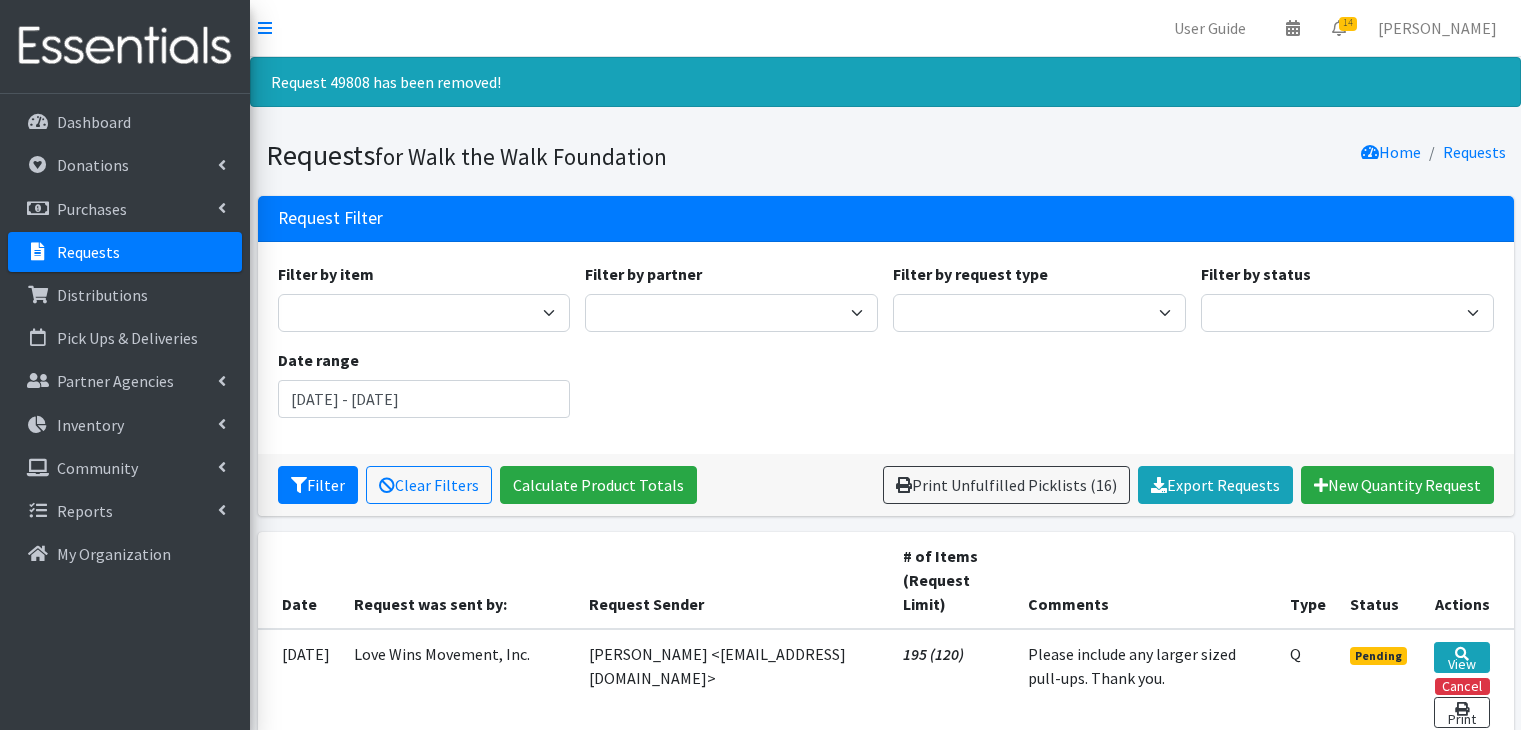 scroll, scrollTop: 0, scrollLeft: 0, axis: both 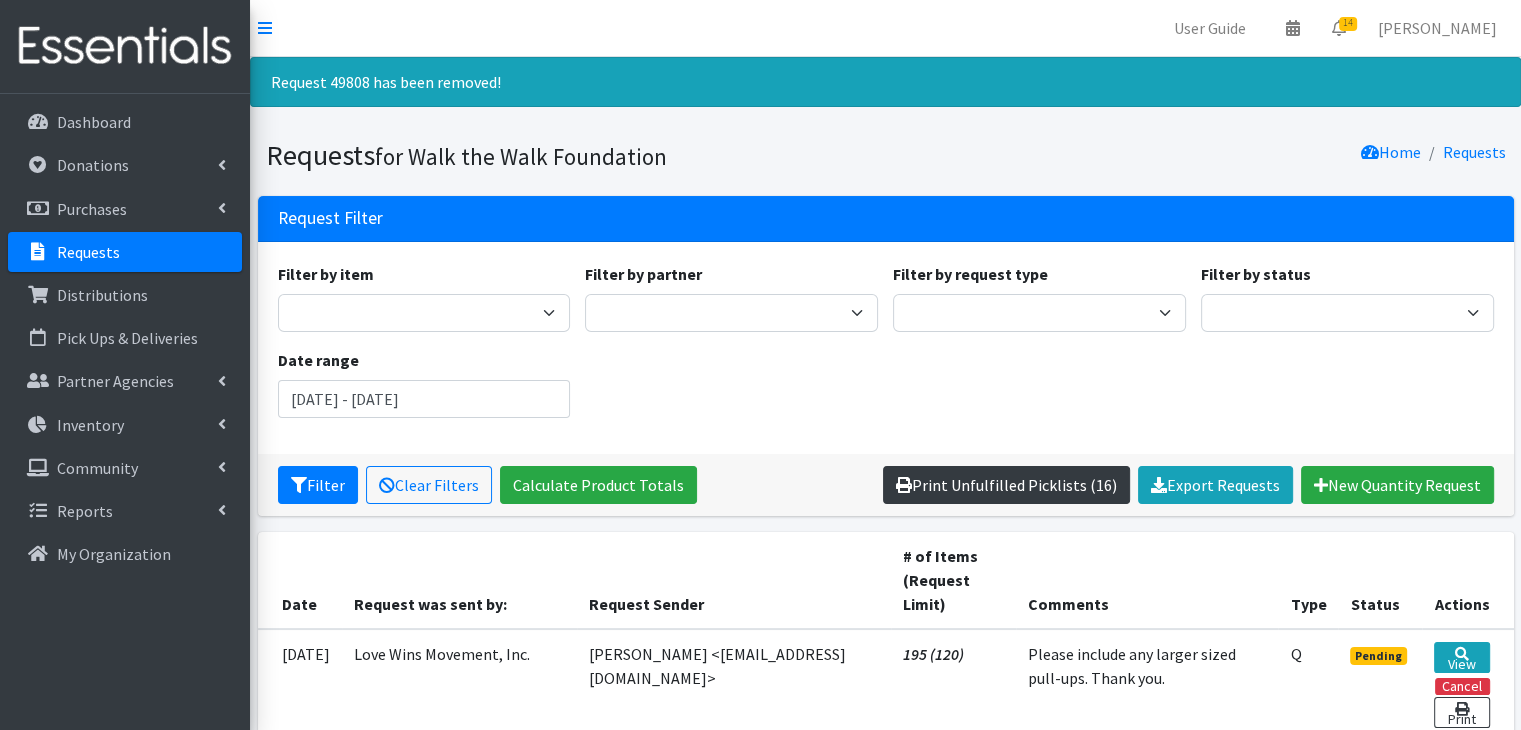 click on "Print Unfulfilled Picklists (16)" at bounding box center [1006, 485] 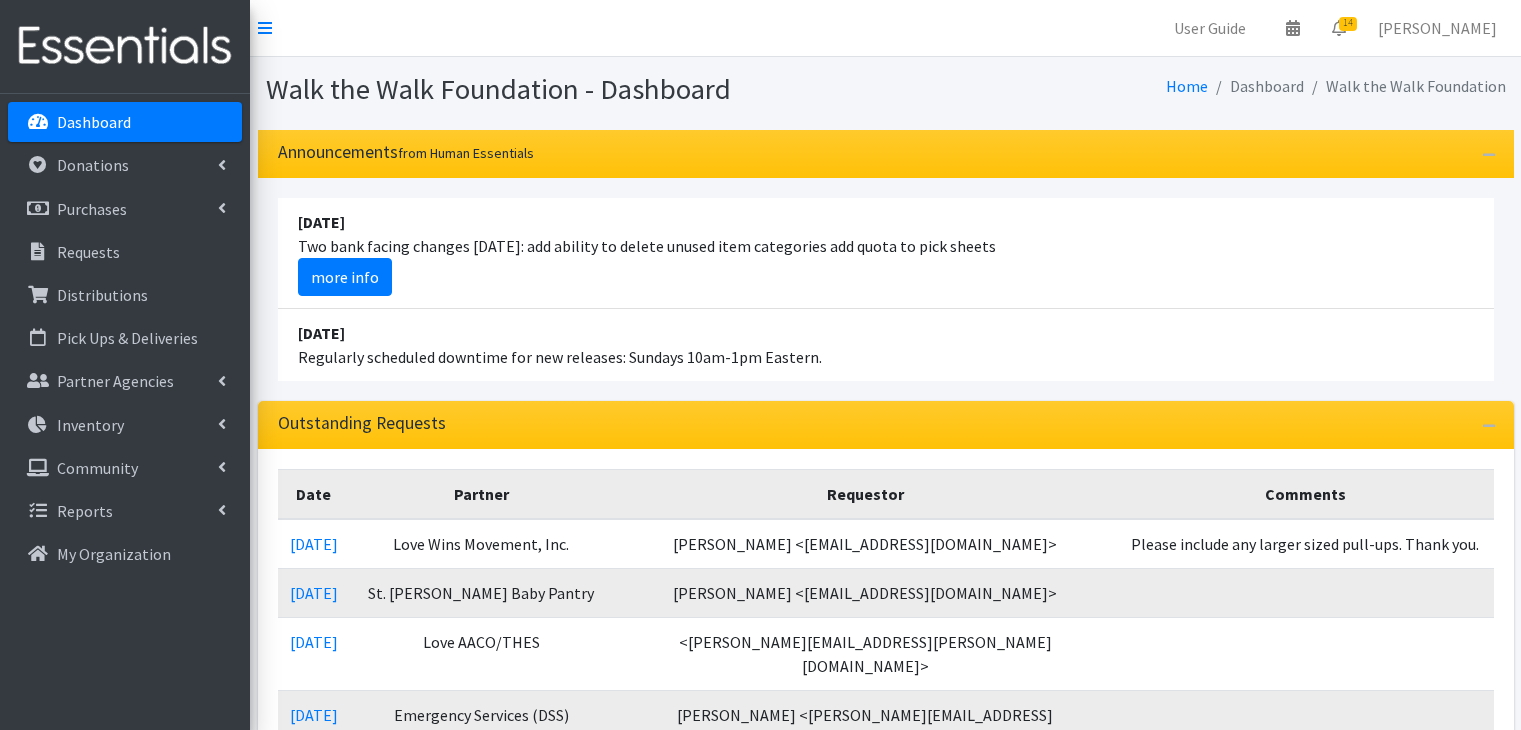 scroll, scrollTop: 0, scrollLeft: 0, axis: both 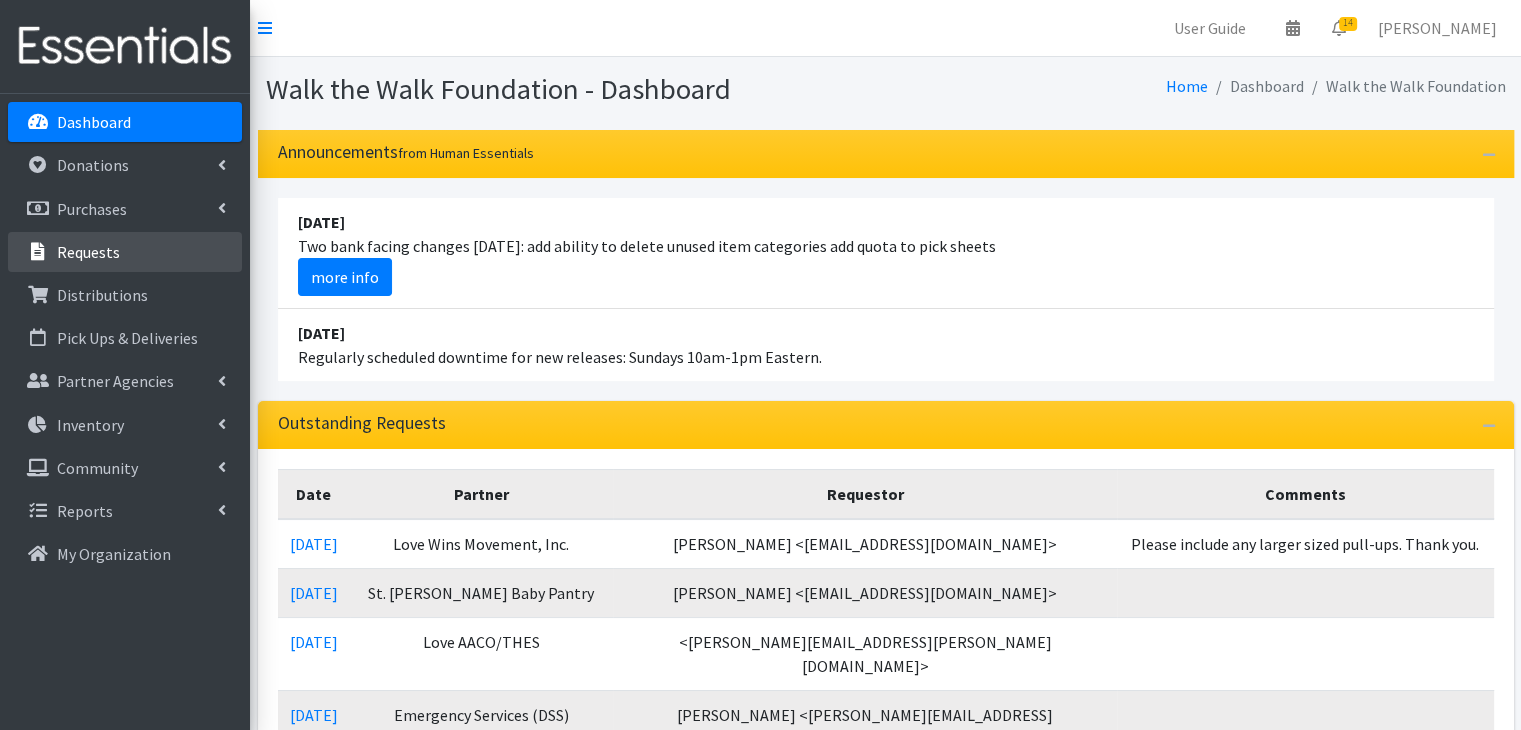click on "Requests" at bounding box center (88, 252) 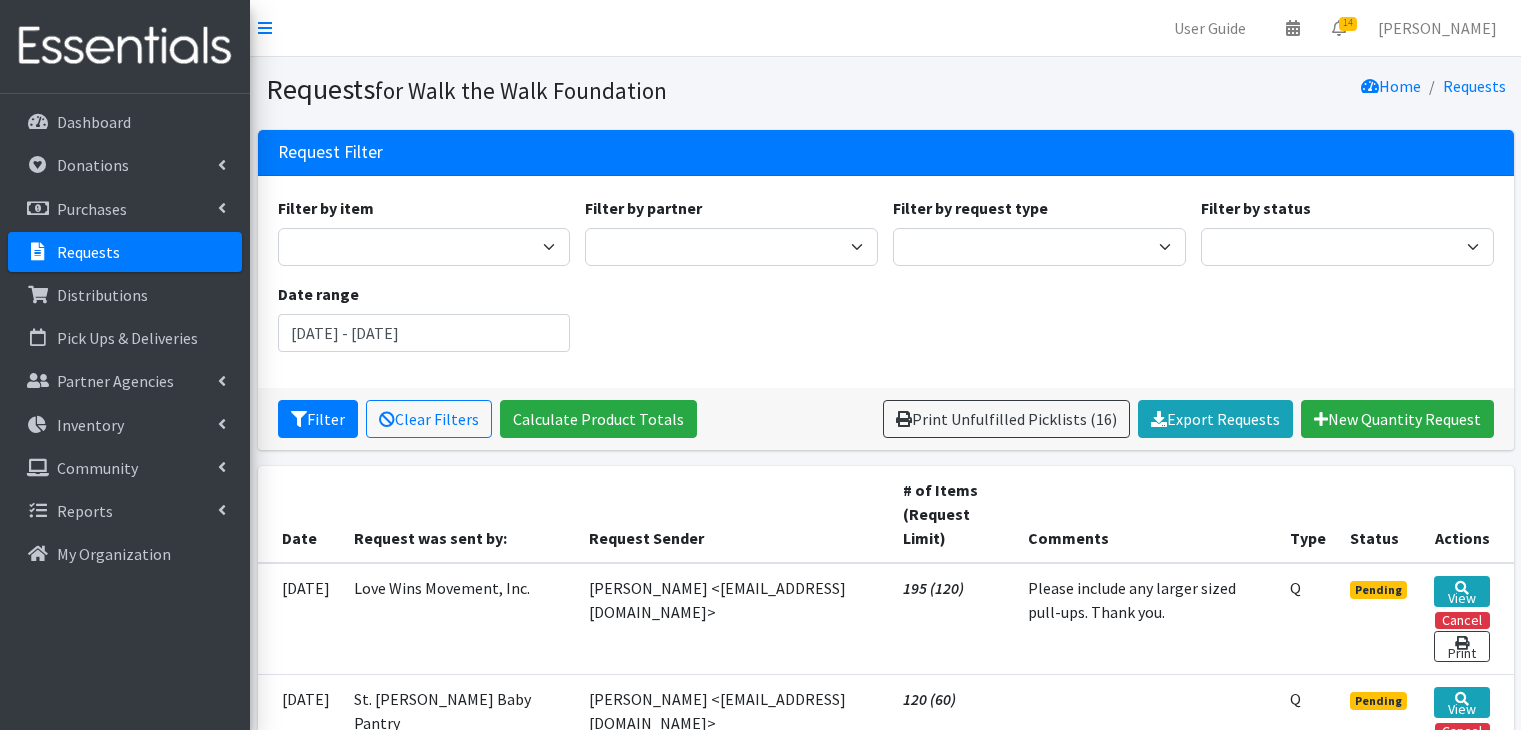 scroll, scrollTop: 0, scrollLeft: 0, axis: both 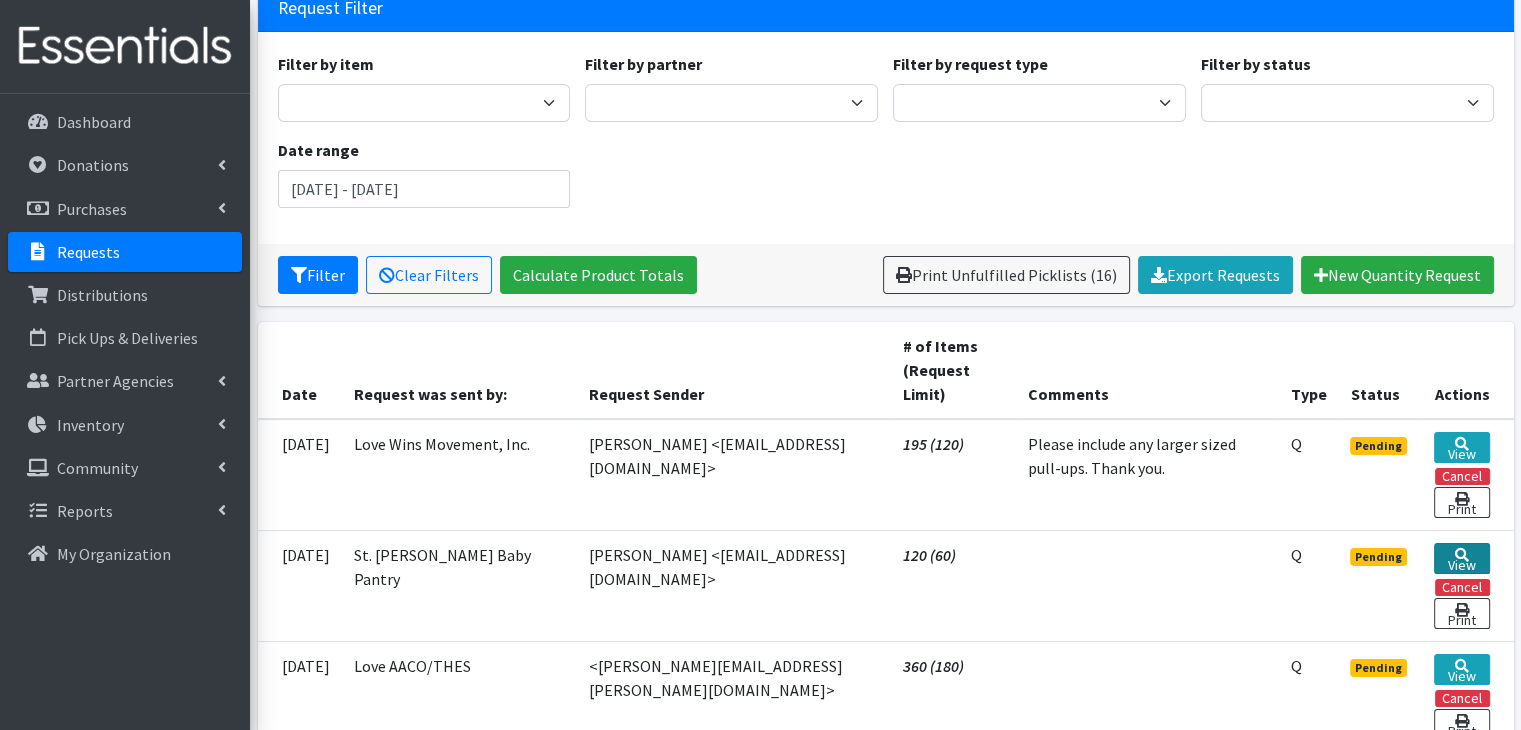 click on "View" at bounding box center (1462, 558) 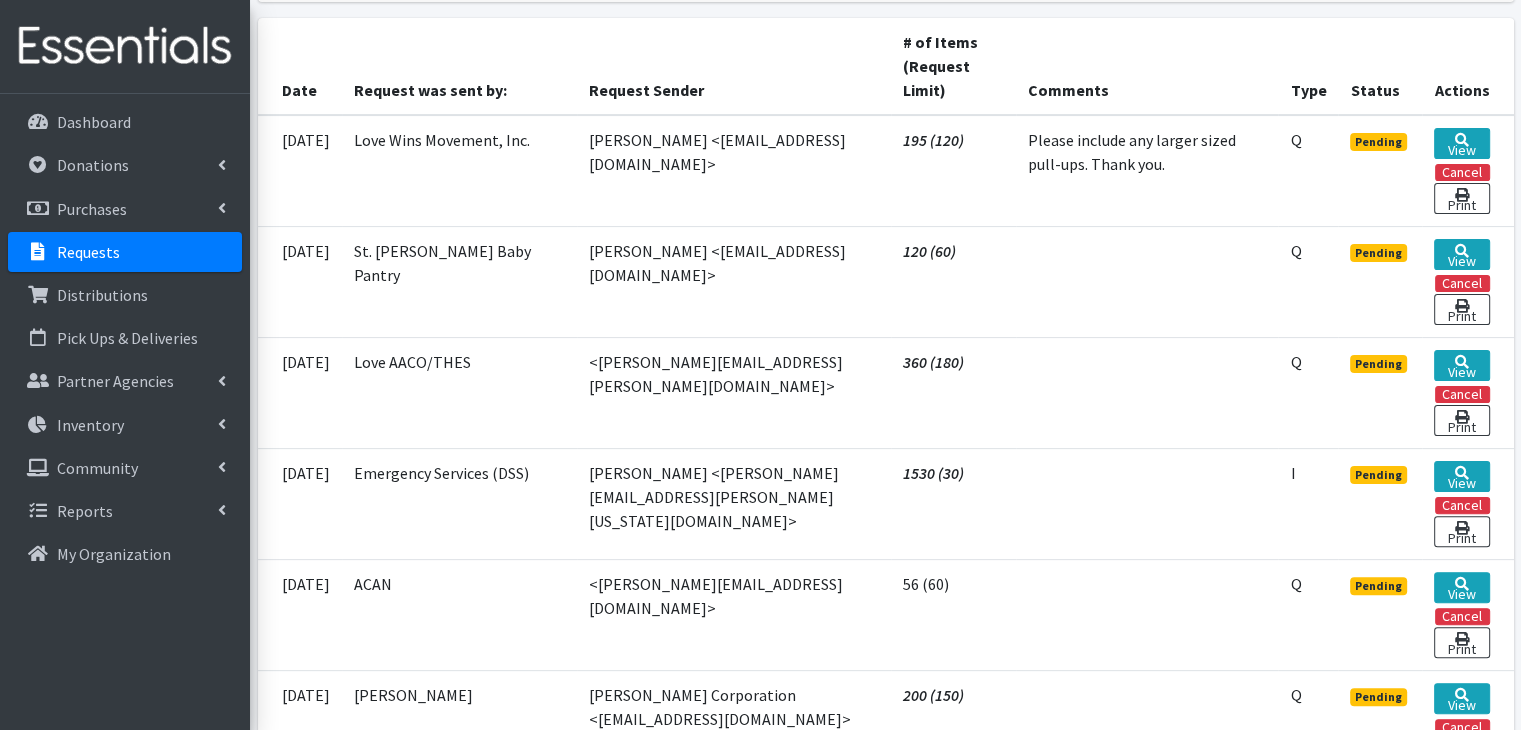 scroll, scrollTop: 439, scrollLeft: 0, axis: vertical 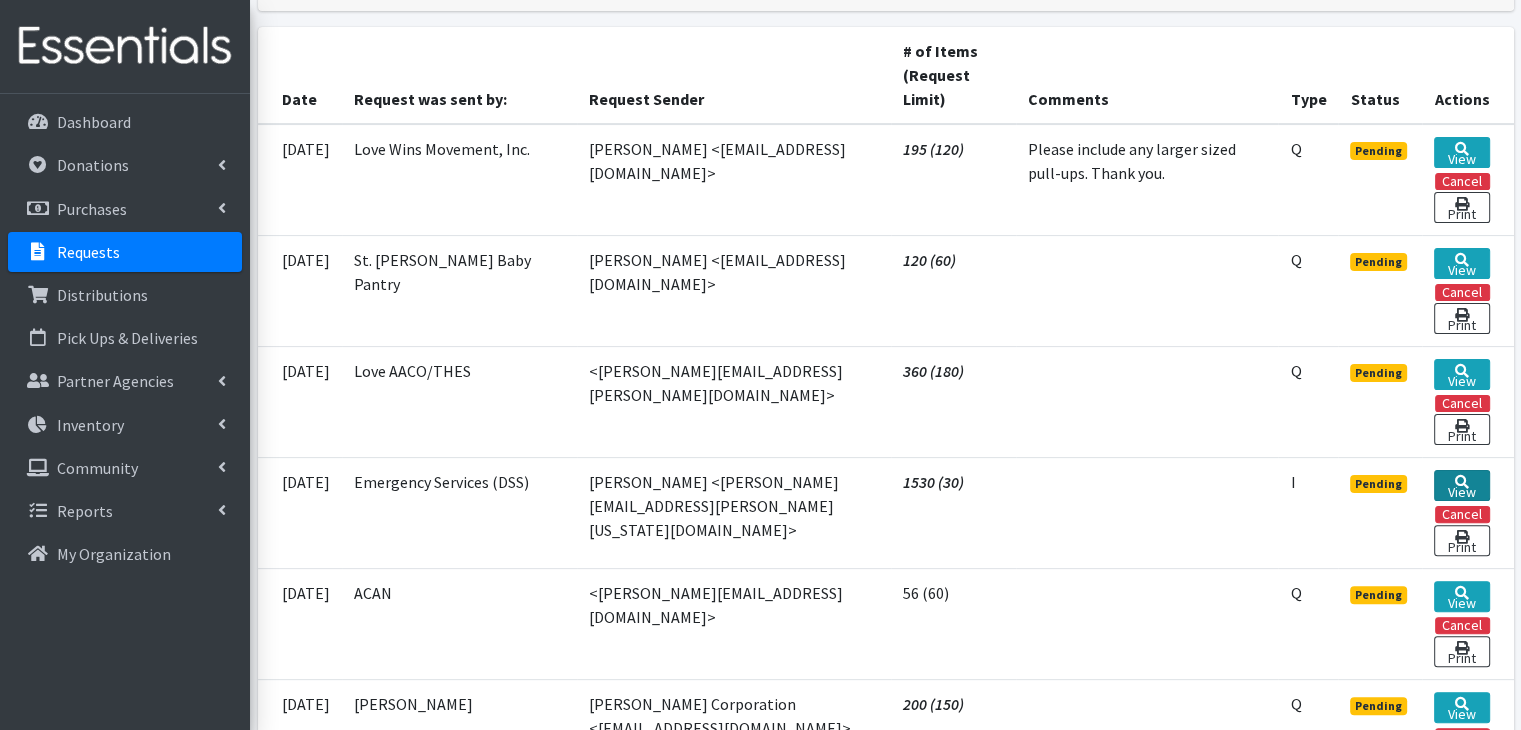click at bounding box center (1462, 482) 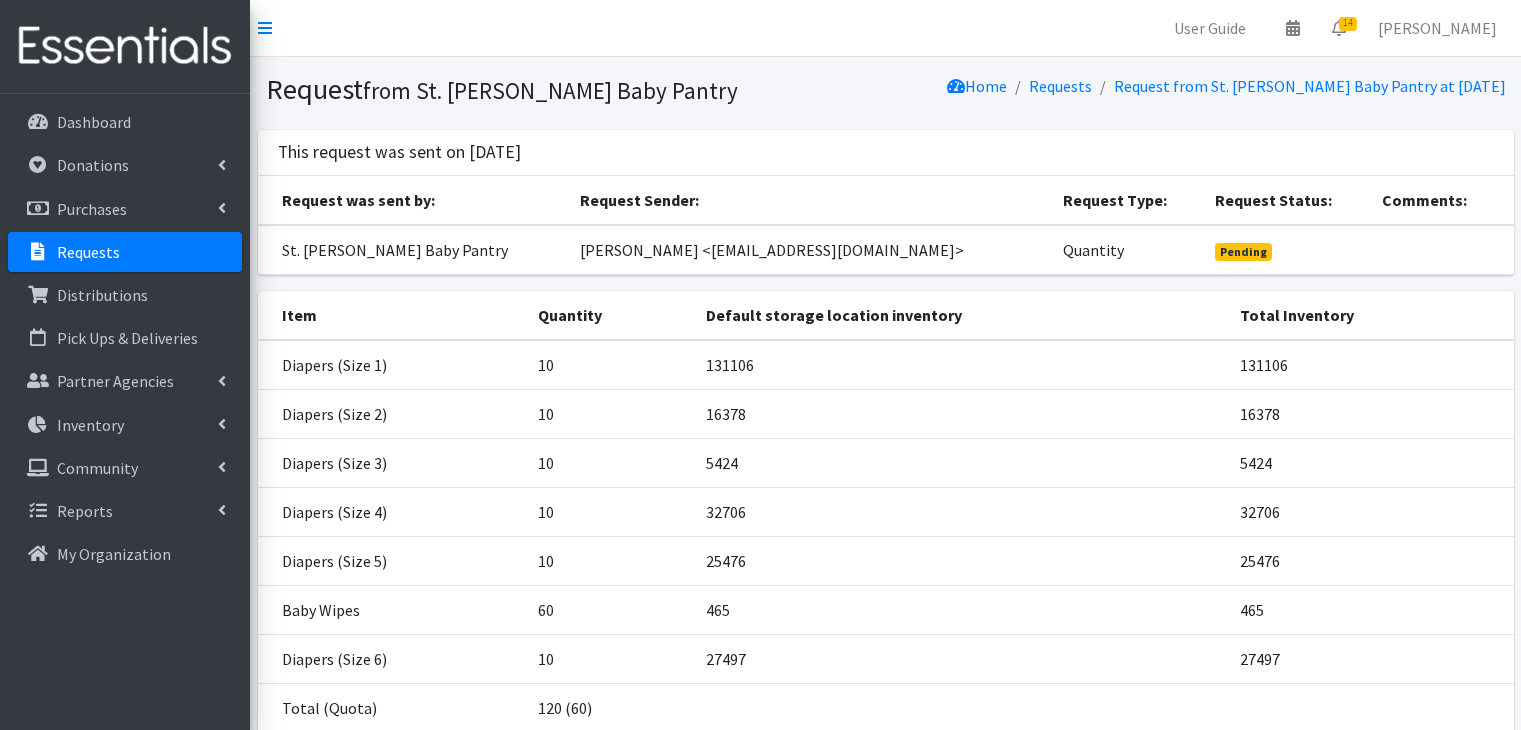 scroll, scrollTop: 0, scrollLeft: 0, axis: both 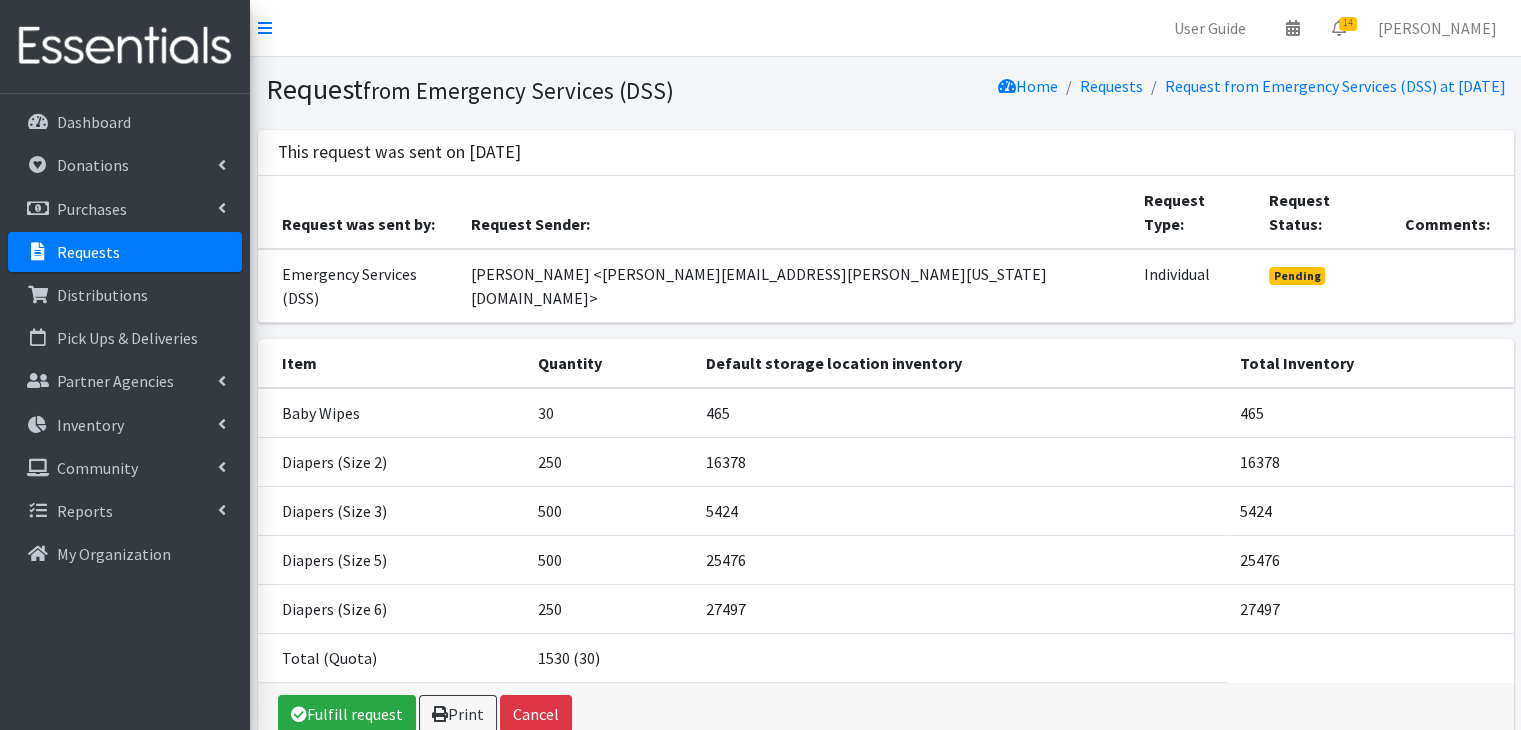 click on "Requests" at bounding box center (88, 252) 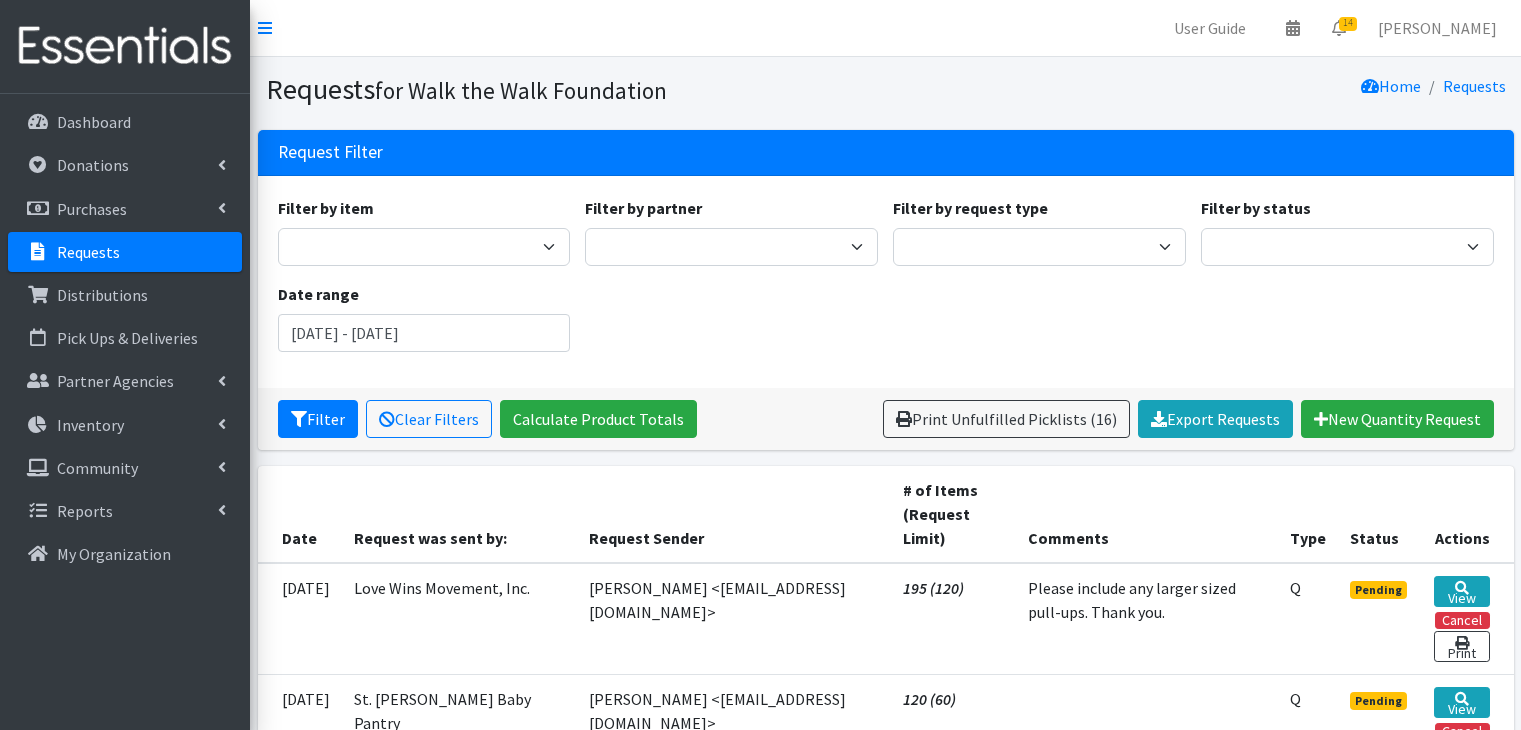 scroll, scrollTop: 0, scrollLeft: 0, axis: both 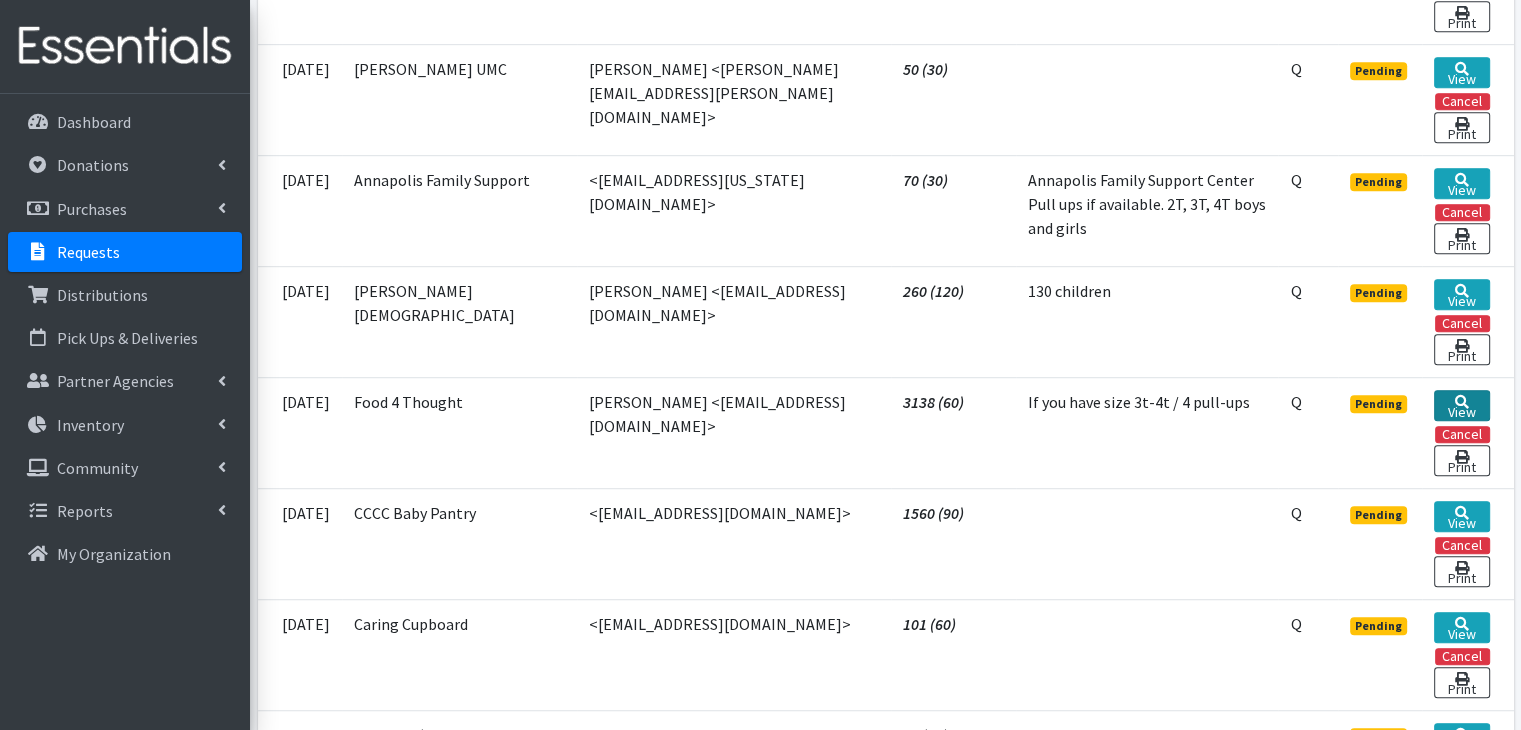 click on "View" at bounding box center [1462, 405] 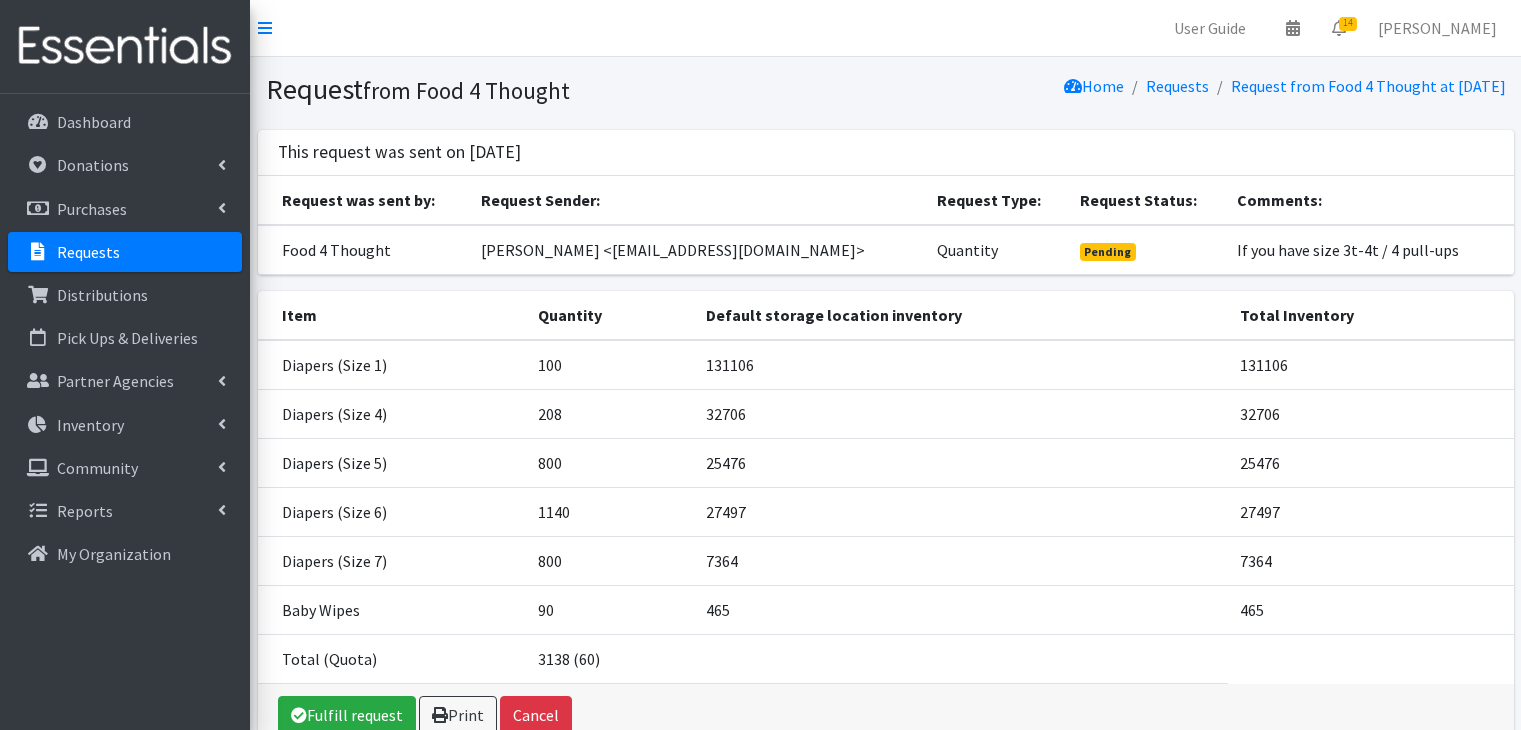 scroll, scrollTop: 0, scrollLeft: 0, axis: both 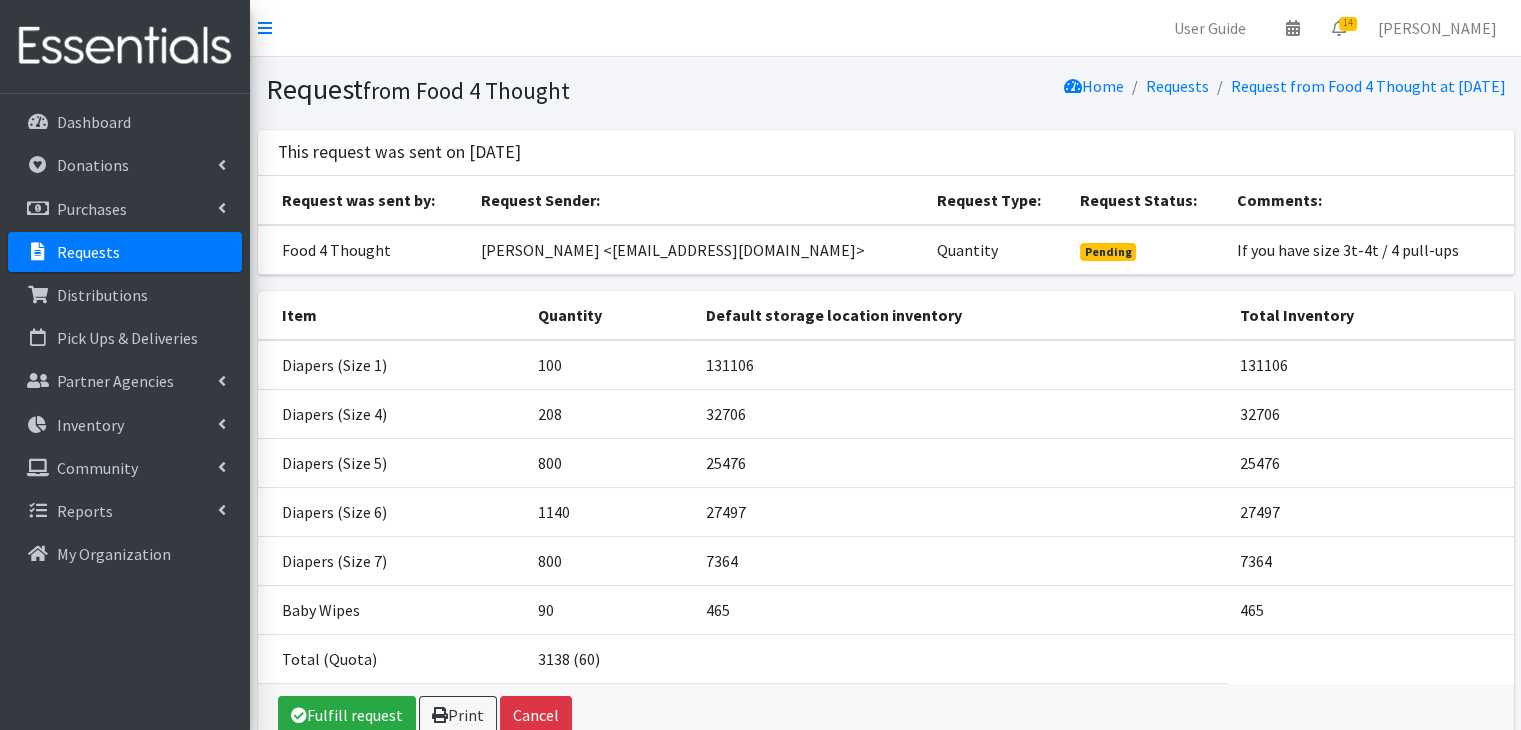 click on "Requests" at bounding box center (125, 252) 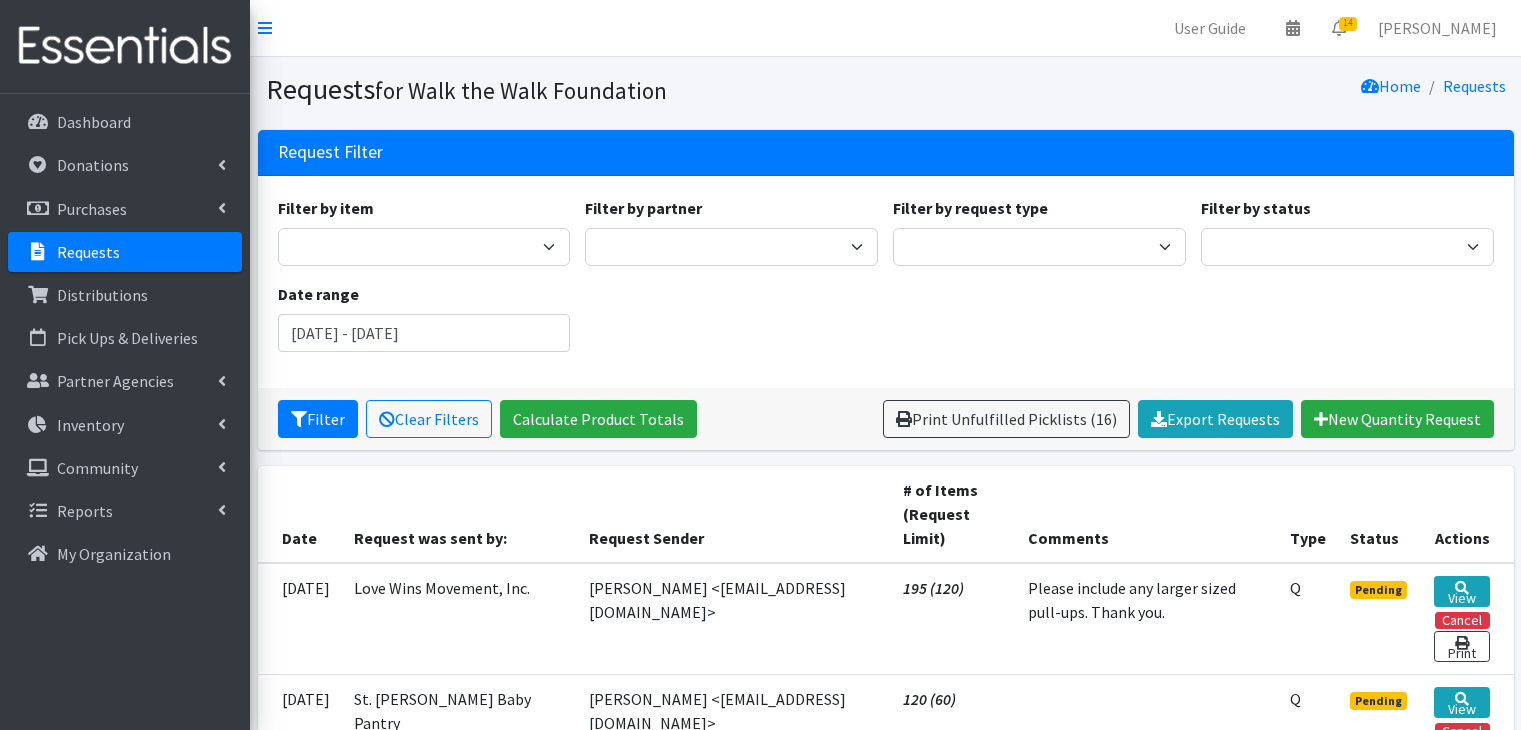 scroll, scrollTop: 0, scrollLeft: 0, axis: both 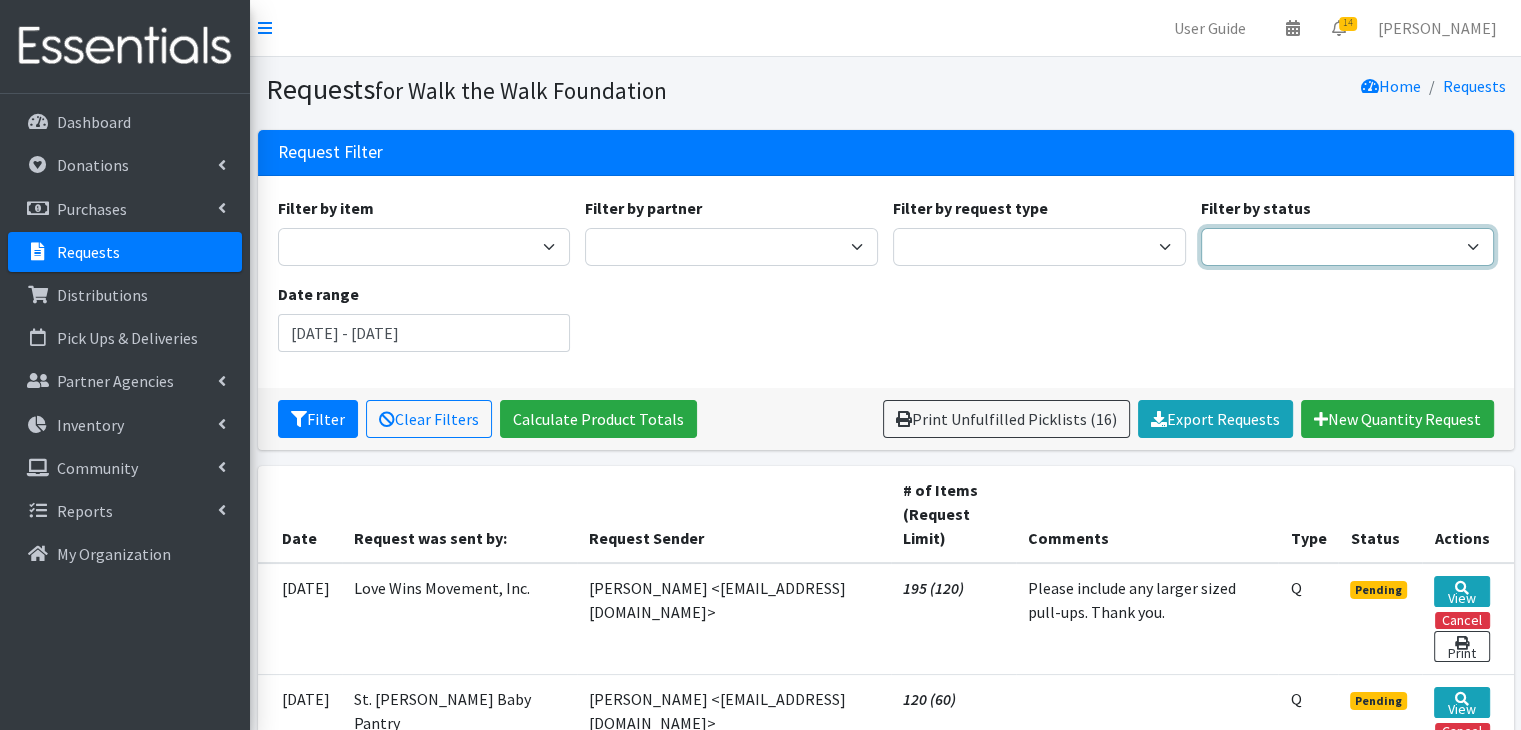 click on "Pending
Started
Fulfilled
Discarded" at bounding box center [1347, 247] 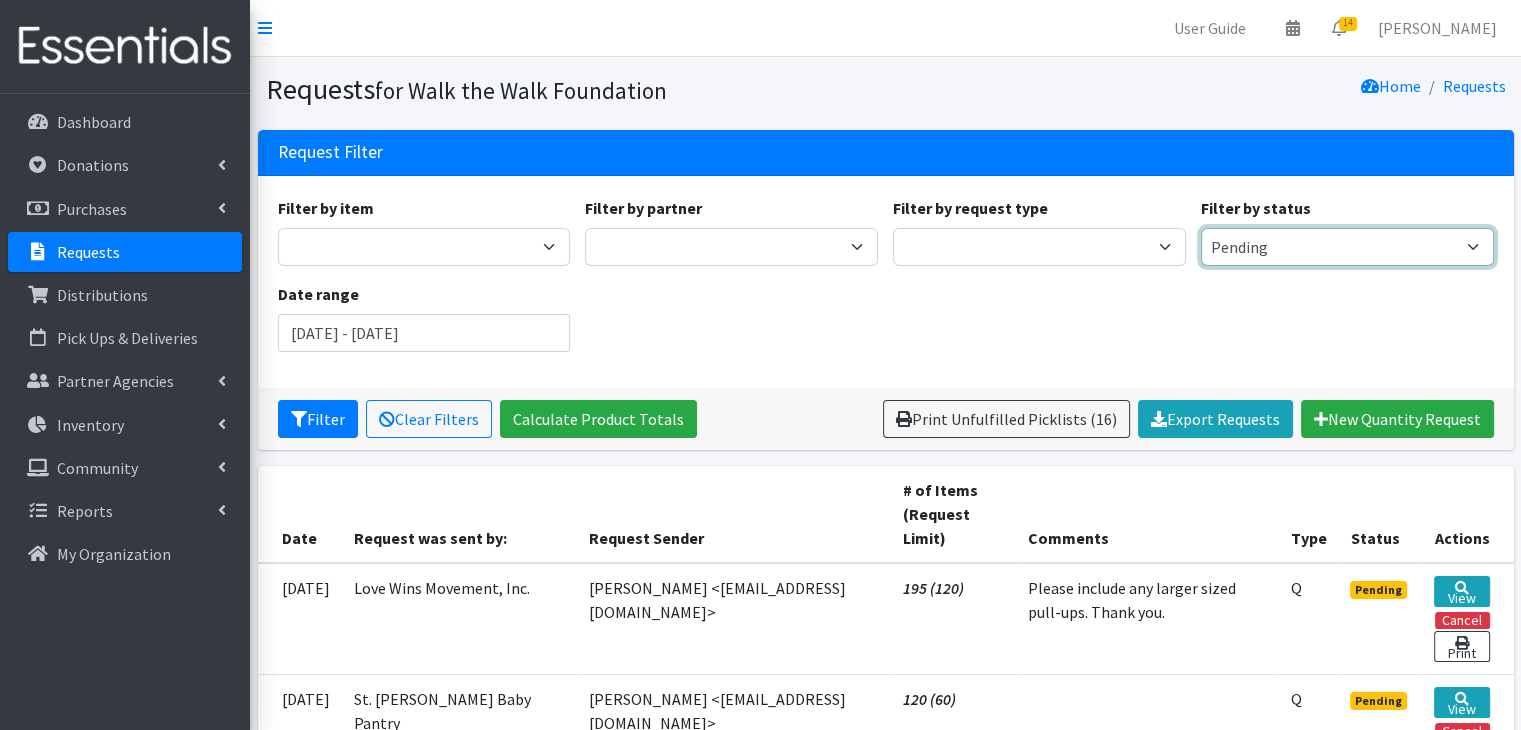 click on "Pending
Started
Fulfilled
Discarded" at bounding box center (1347, 247) 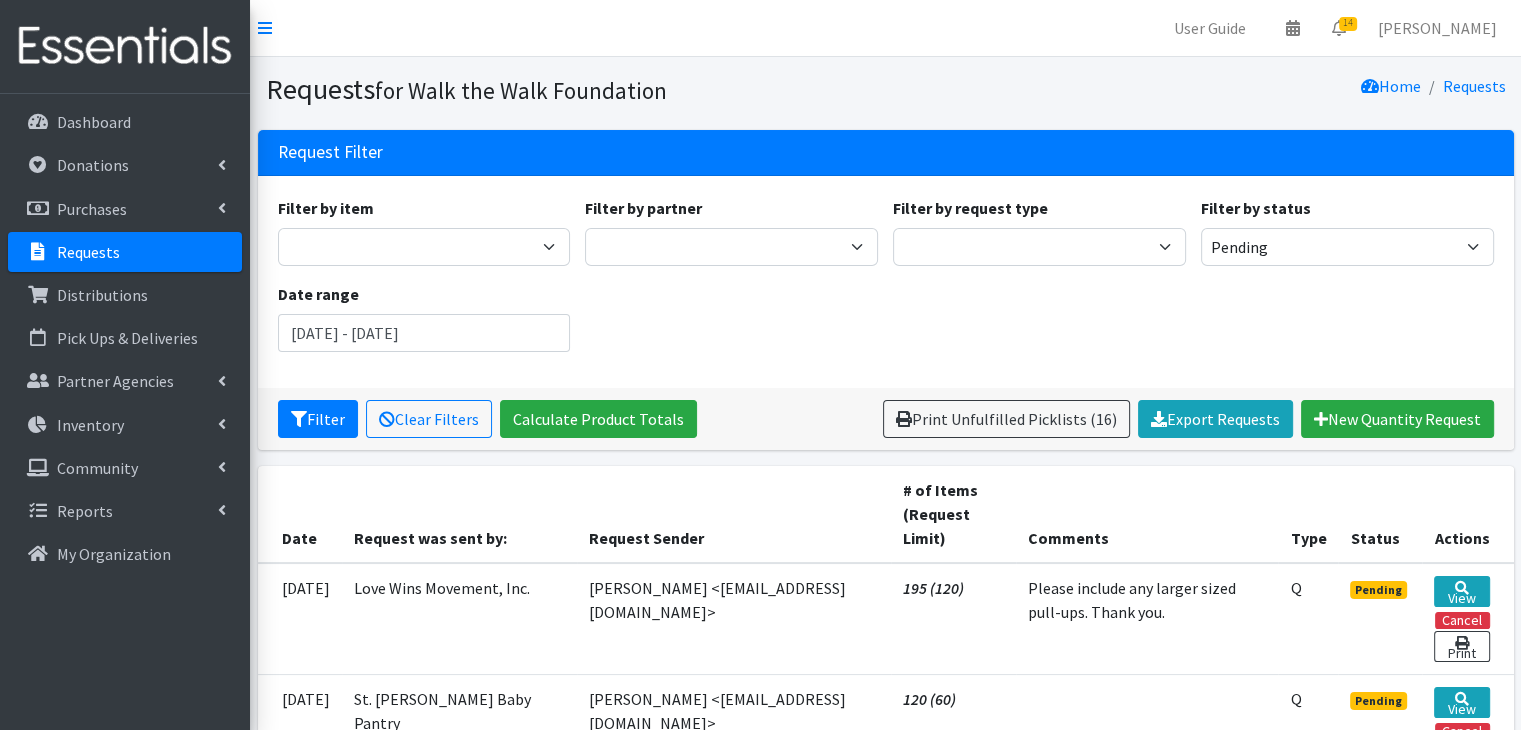click on "Filter by item
Baby Wipes
Diapers (Newborn)
Diapers (Newborn).
Diapers (Size 1)
Diapers (Size 2)
Diapers (Size 3)
Diapers (Size 4)
Diapers (Size 5)
Diapers (Size 6)
Diapers (Size 7)
Diapers (Size 8)
Filter by partner
AACO Early Head Start - Y of Central Maryland
AACPS Birth to Five Program
ACAN
Annapolis Elementary School
Annapolis Family Support
Blue Ribbon Project
Caring Cupboard
CCCC Baby Pantry
DSS/Annapolis Family Support Center
Emergency Services (DSS)
Food 4 Thought
Franklin UM Food Pantry
Harvest Resources in Anne Arundel Co.
Helping Hands of America
Heritage (Family Preservation)
Hispanic Church of Riva Trace
HOPE for All, Inc.
Jessup Baptist
Joy Reigns Baby Pantry
Judy Center at Belle Grove
Judy Center at Georgetown East
Kenny Chol
Love AACO/THES
Love Wins Movement, Inc.
Marshall Hope
Mills Parole Elementary School" at bounding box center (885, 282) 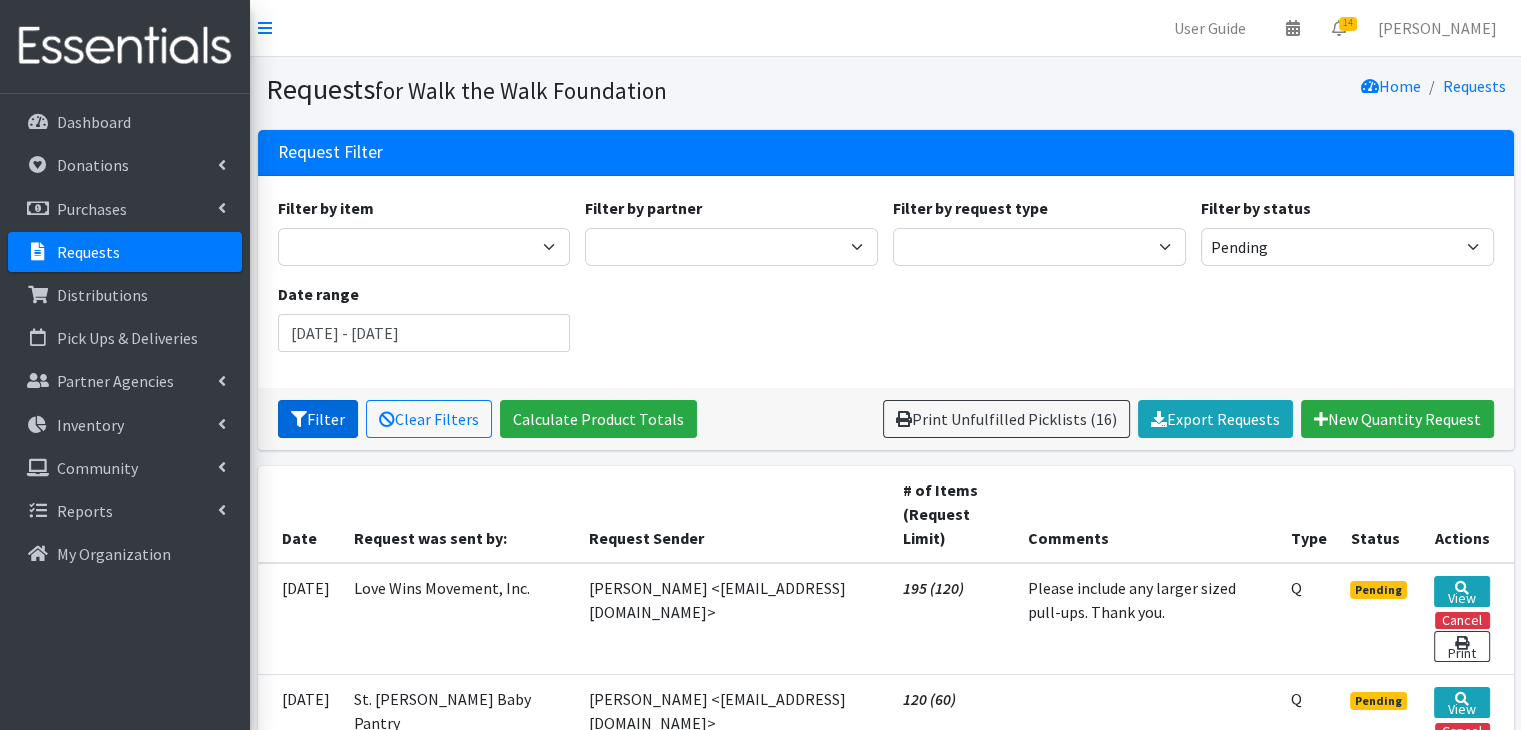 click at bounding box center [299, 419] 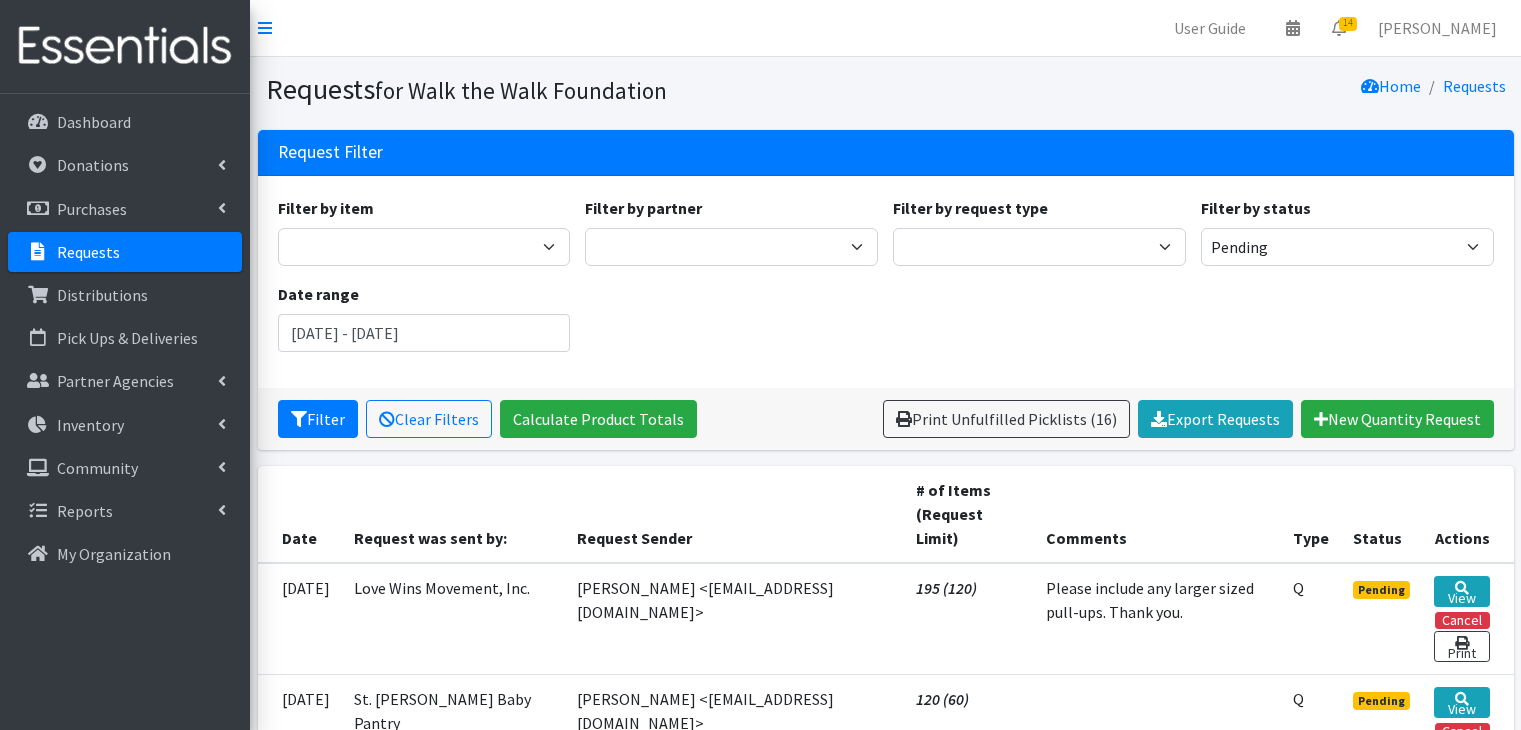 scroll, scrollTop: 0, scrollLeft: 0, axis: both 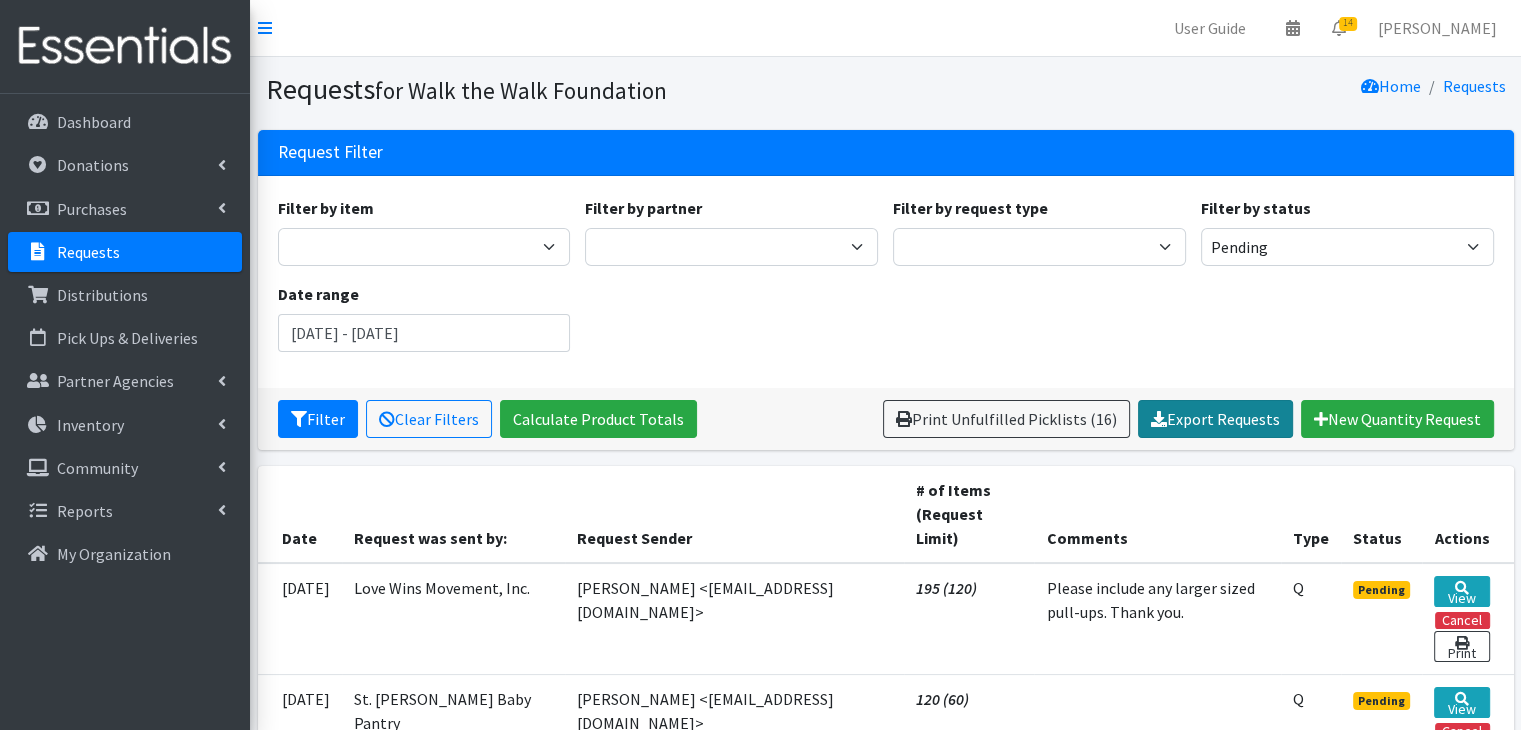 click on "Export Requests" at bounding box center [1215, 419] 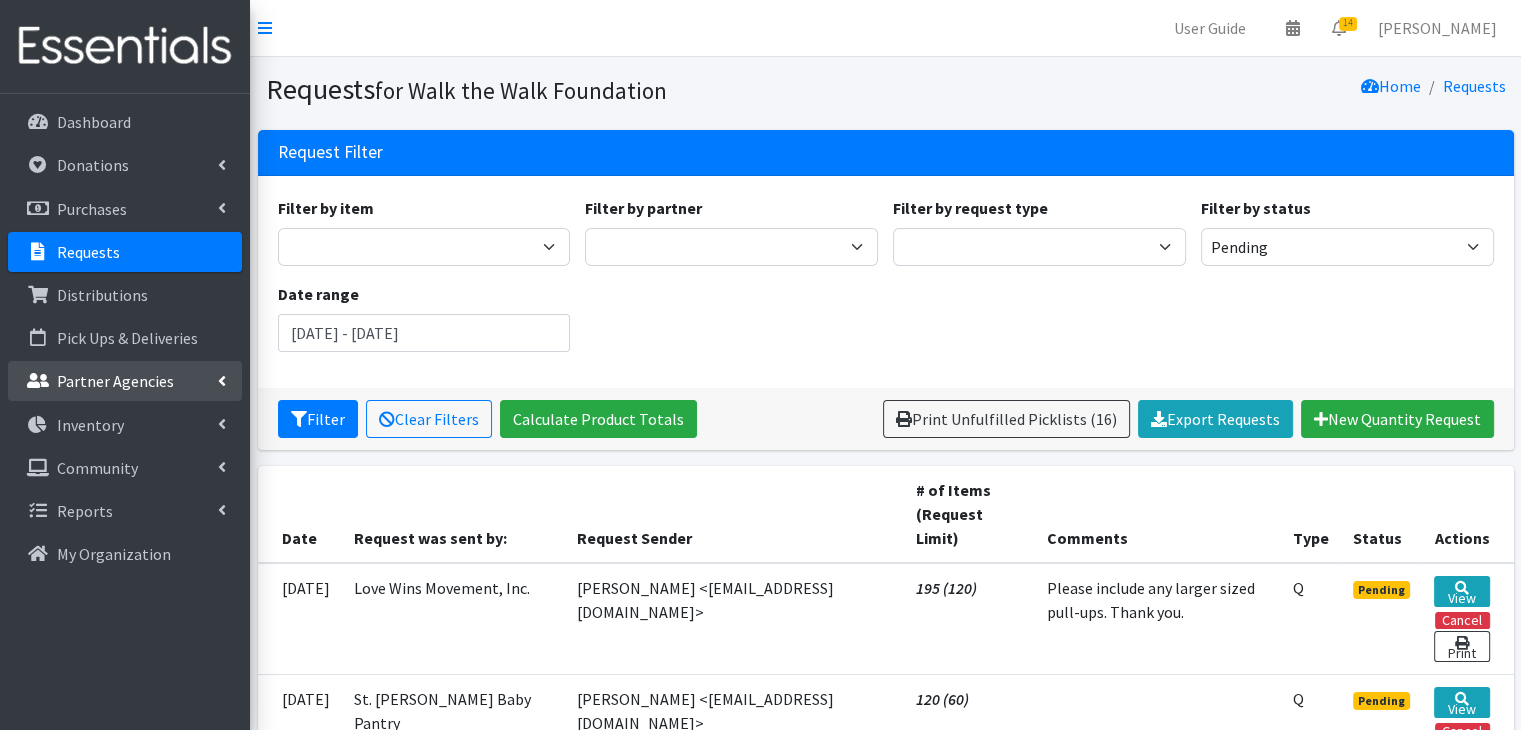 click on "Partner Agencies" at bounding box center (115, 381) 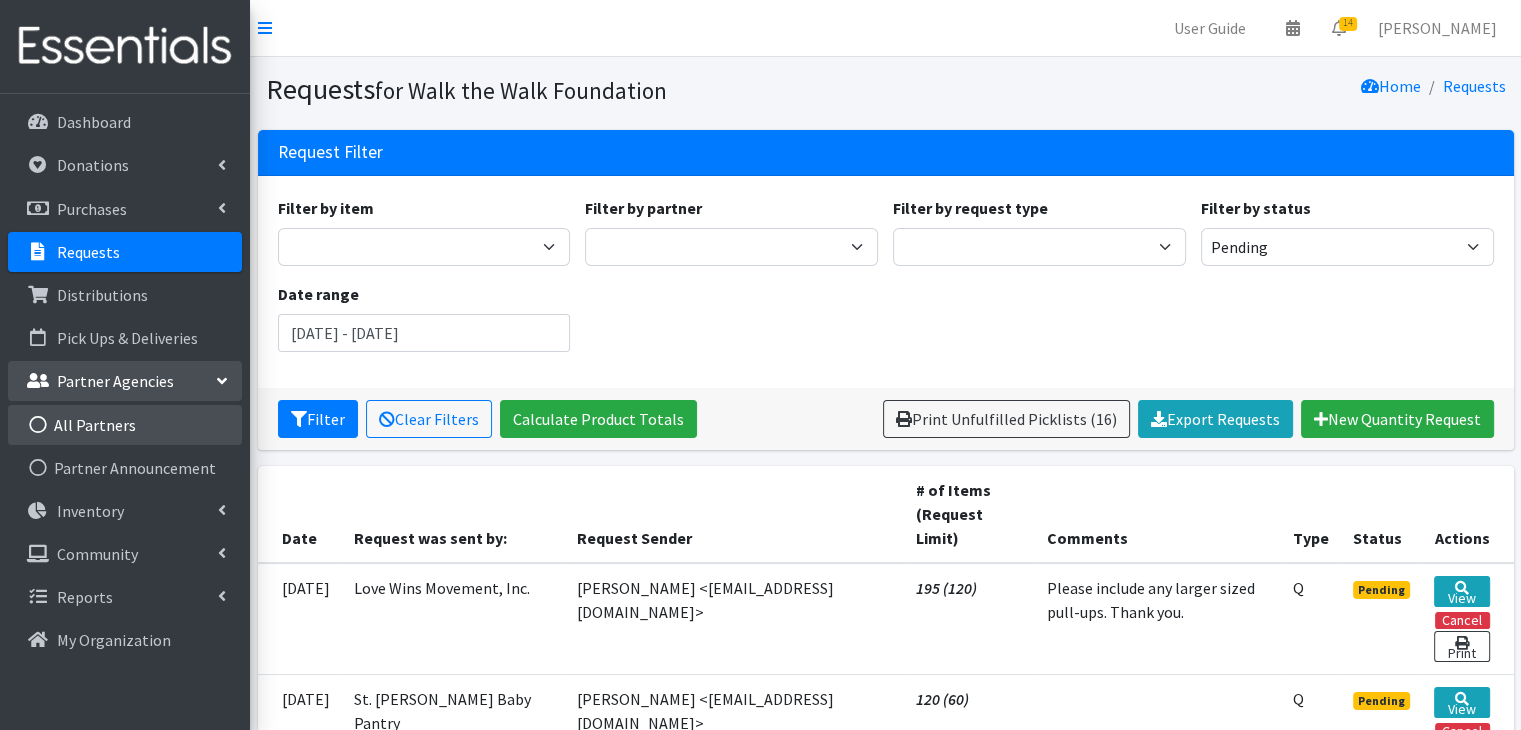 click on "All Partners" at bounding box center [125, 425] 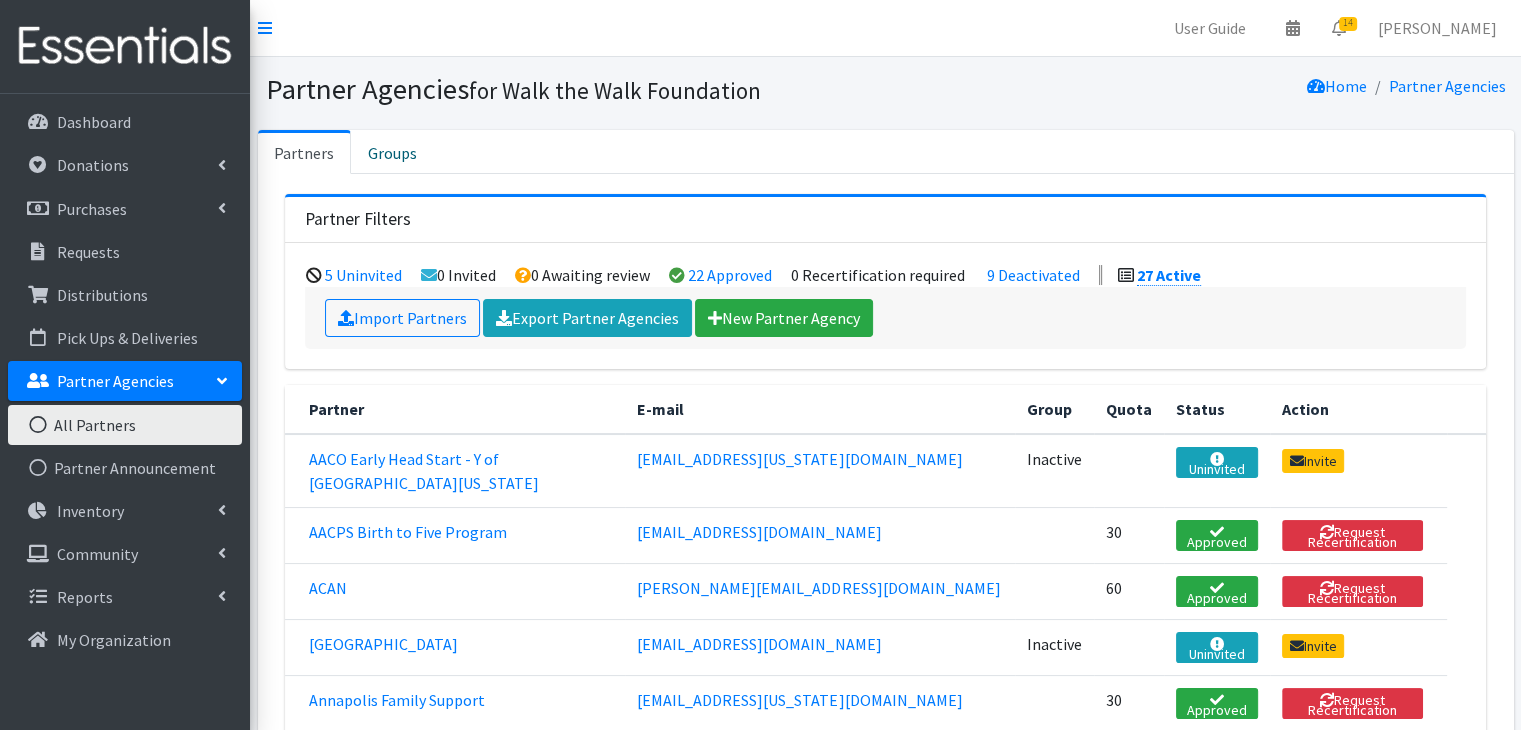 scroll, scrollTop: 544, scrollLeft: 0, axis: vertical 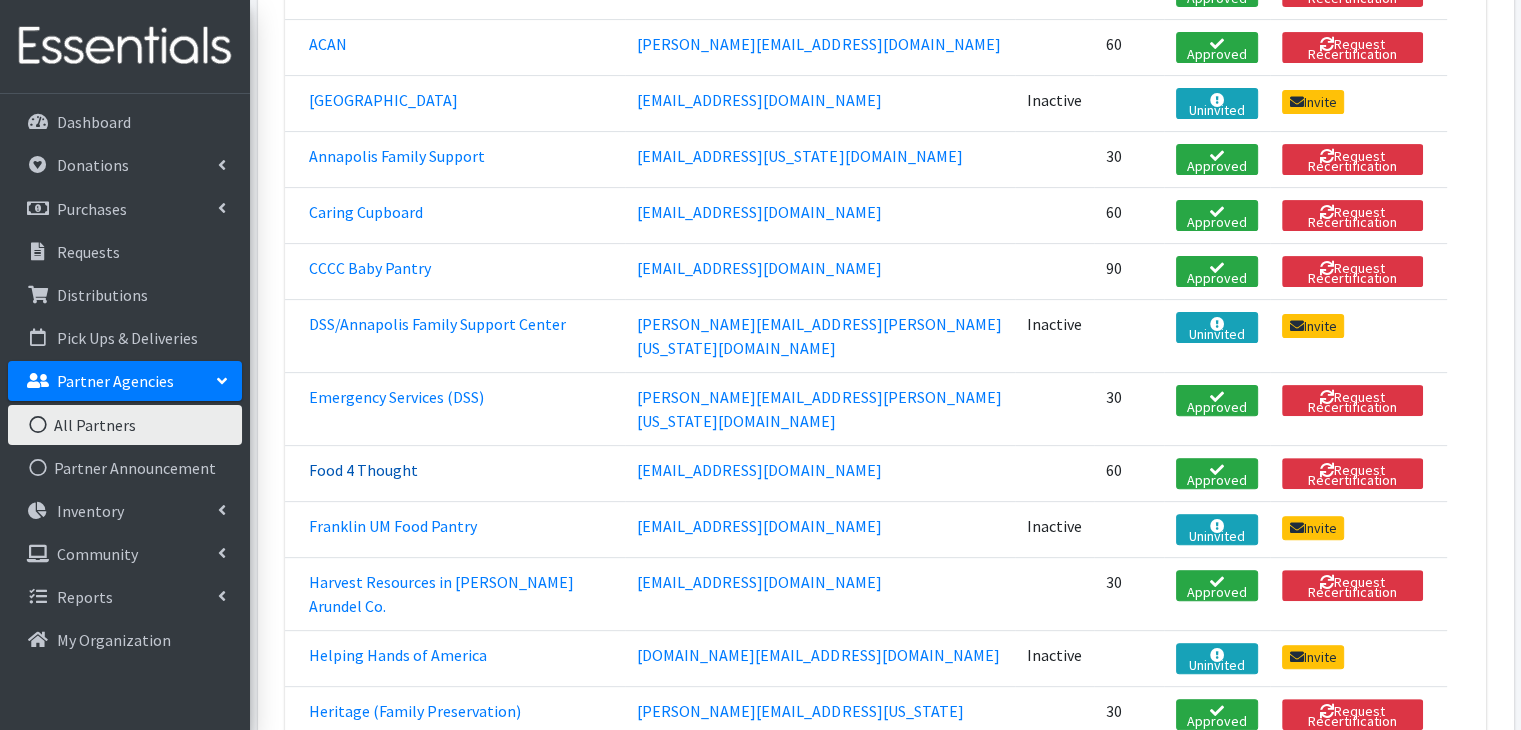 click on "Food 4 Thought" at bounding box center [363, 470] 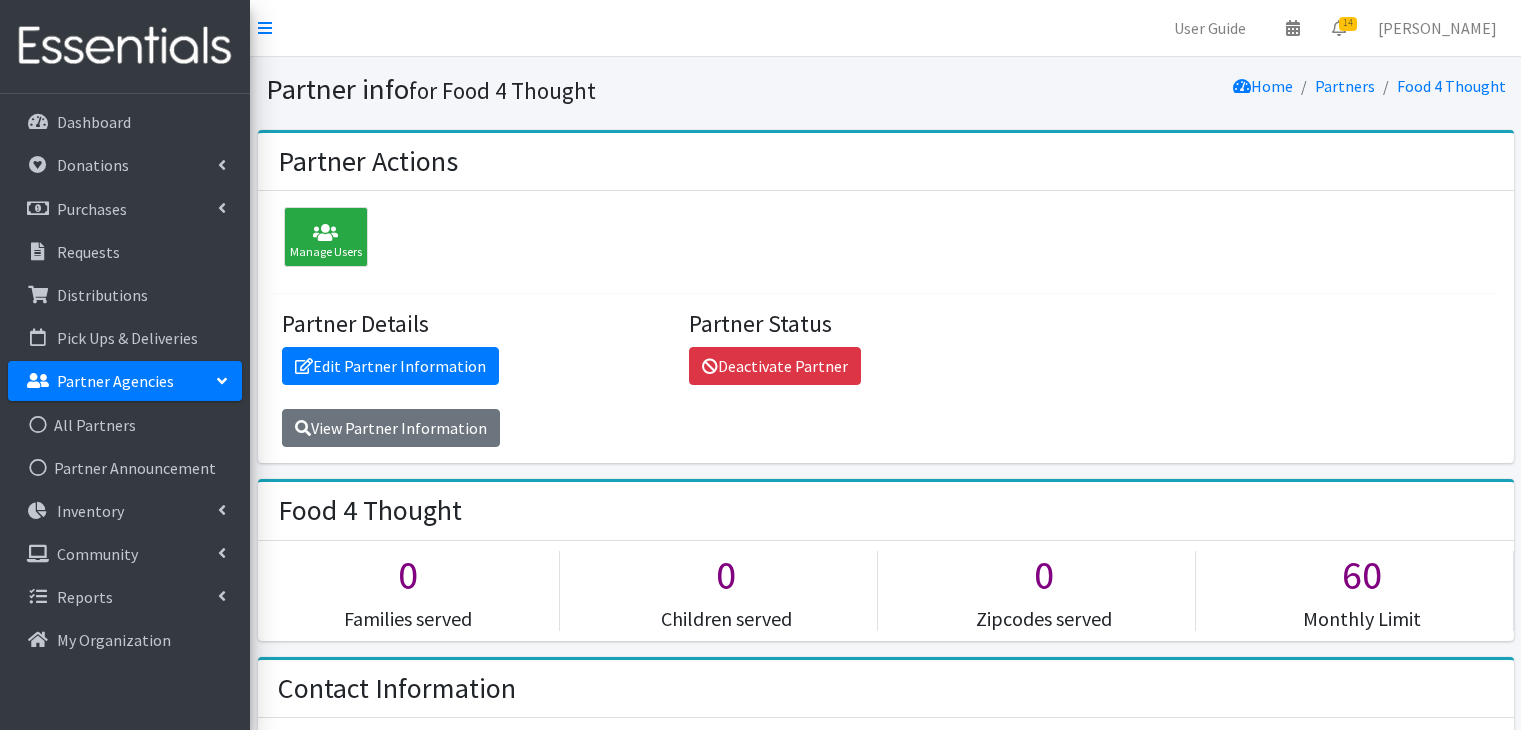 scroll, scrollTop: 0, scrollLeft: 0, axis: both 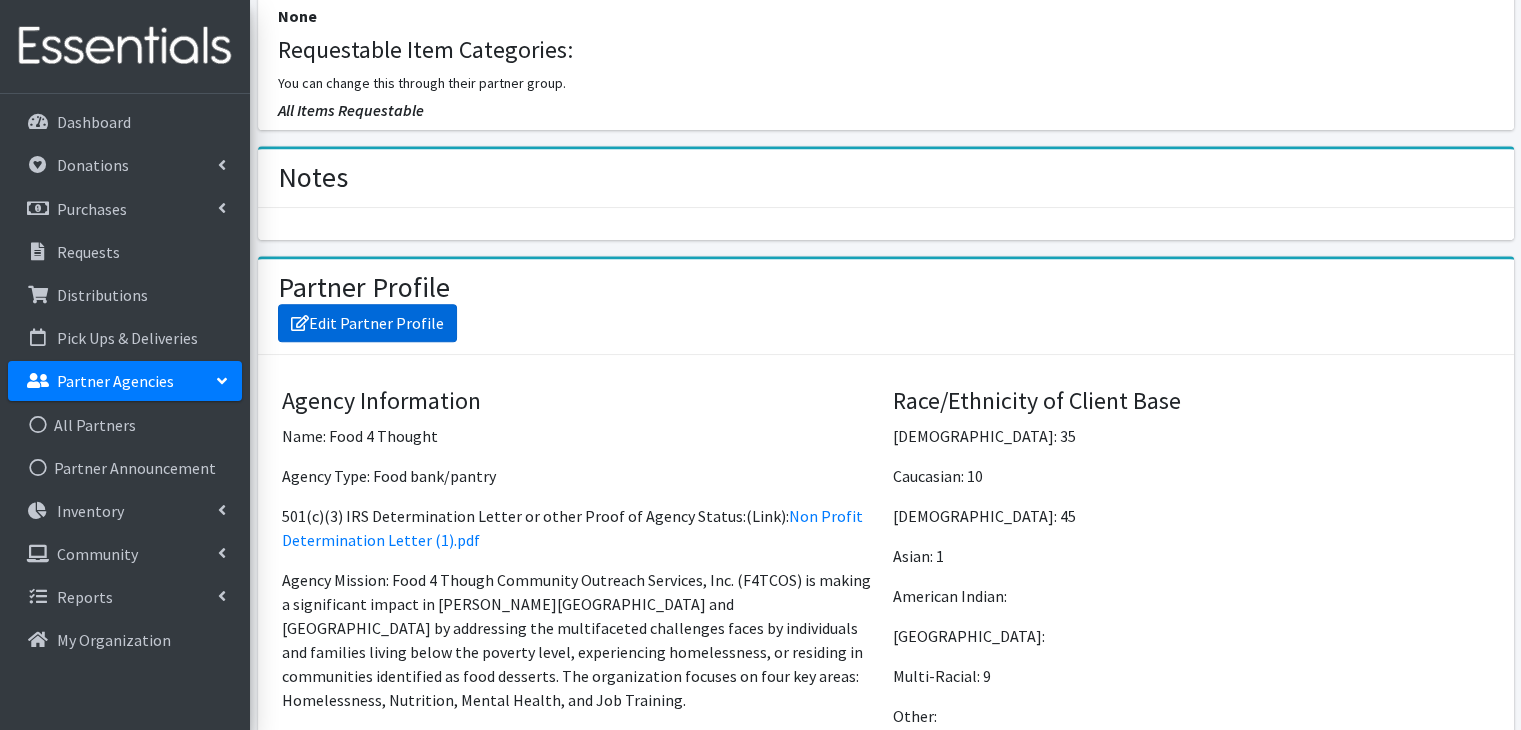 click on "Edit Partner Profile" at bounding box center [367, 323] 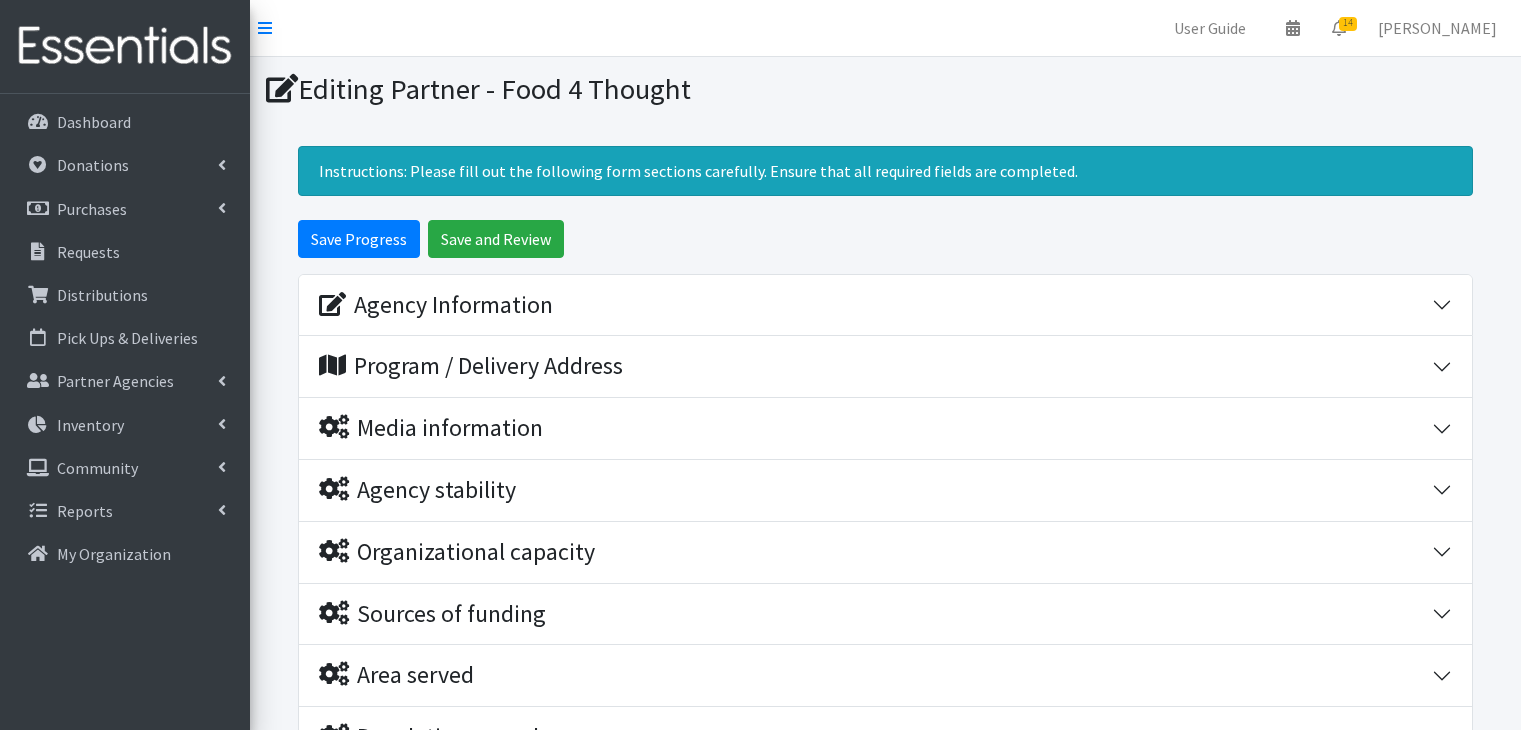 scroll, scrollTop: 0, scrollLeft: 0, axis: both 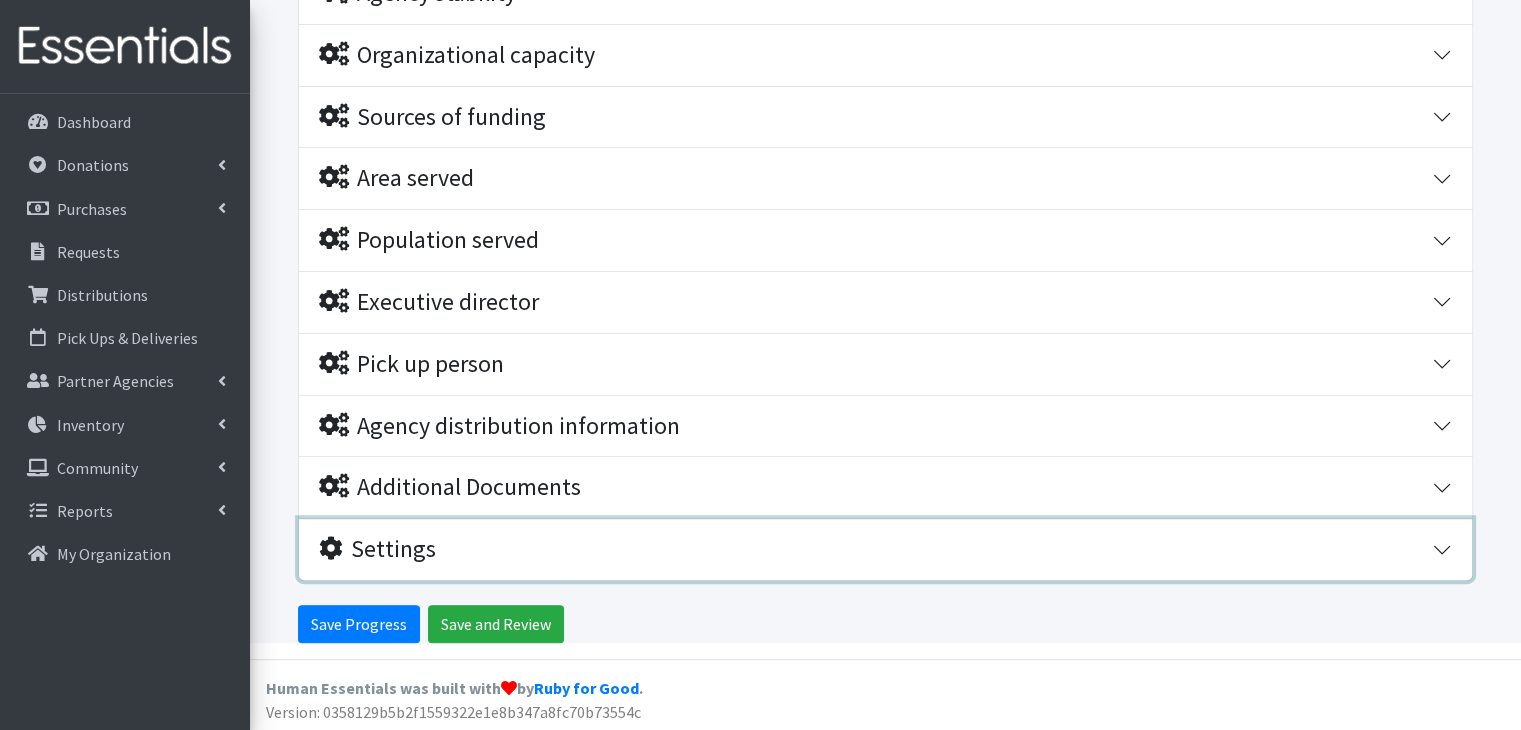 click on "Settings" at bounding box center [885, 549] 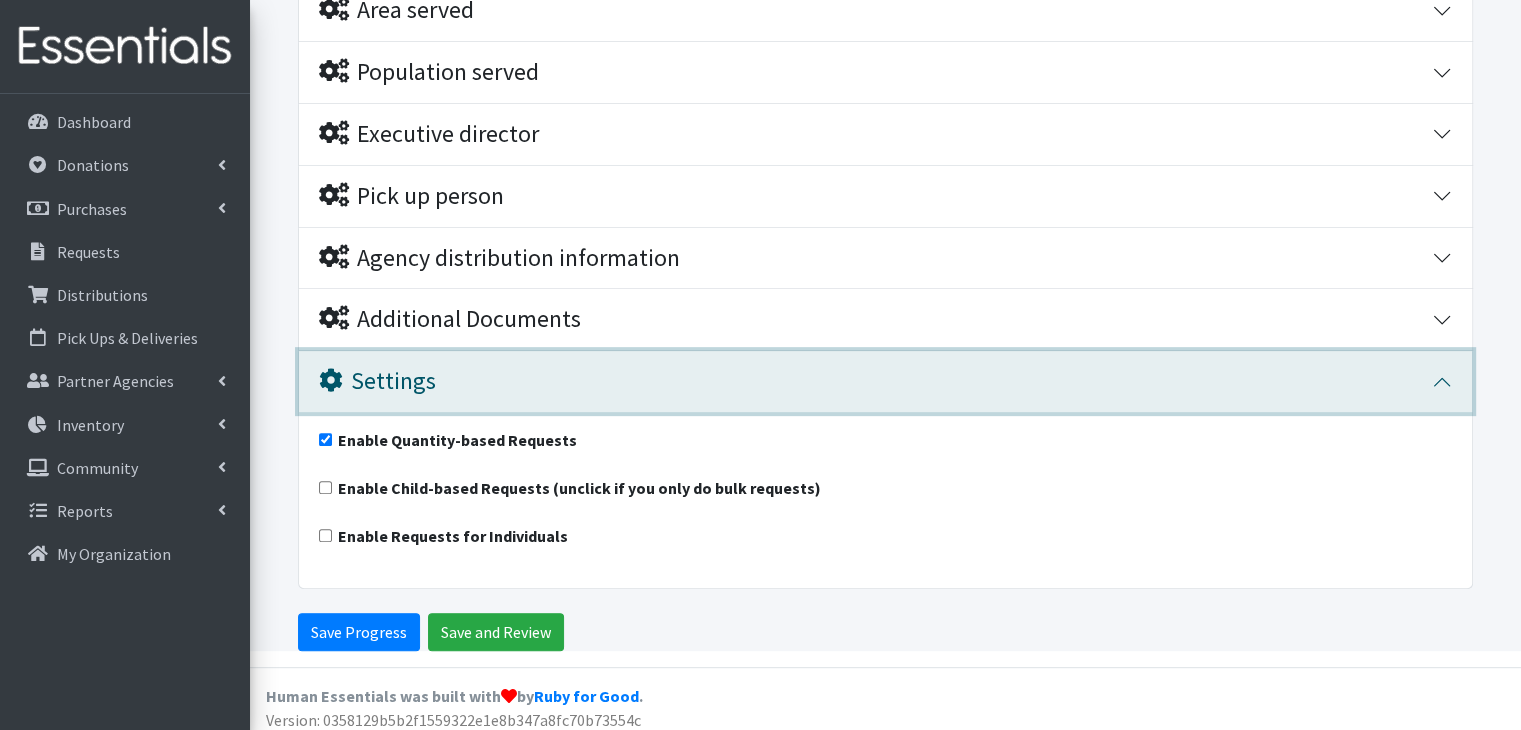 scroll, scrollTop: 673, scrollLeft: 0, axis: vertical 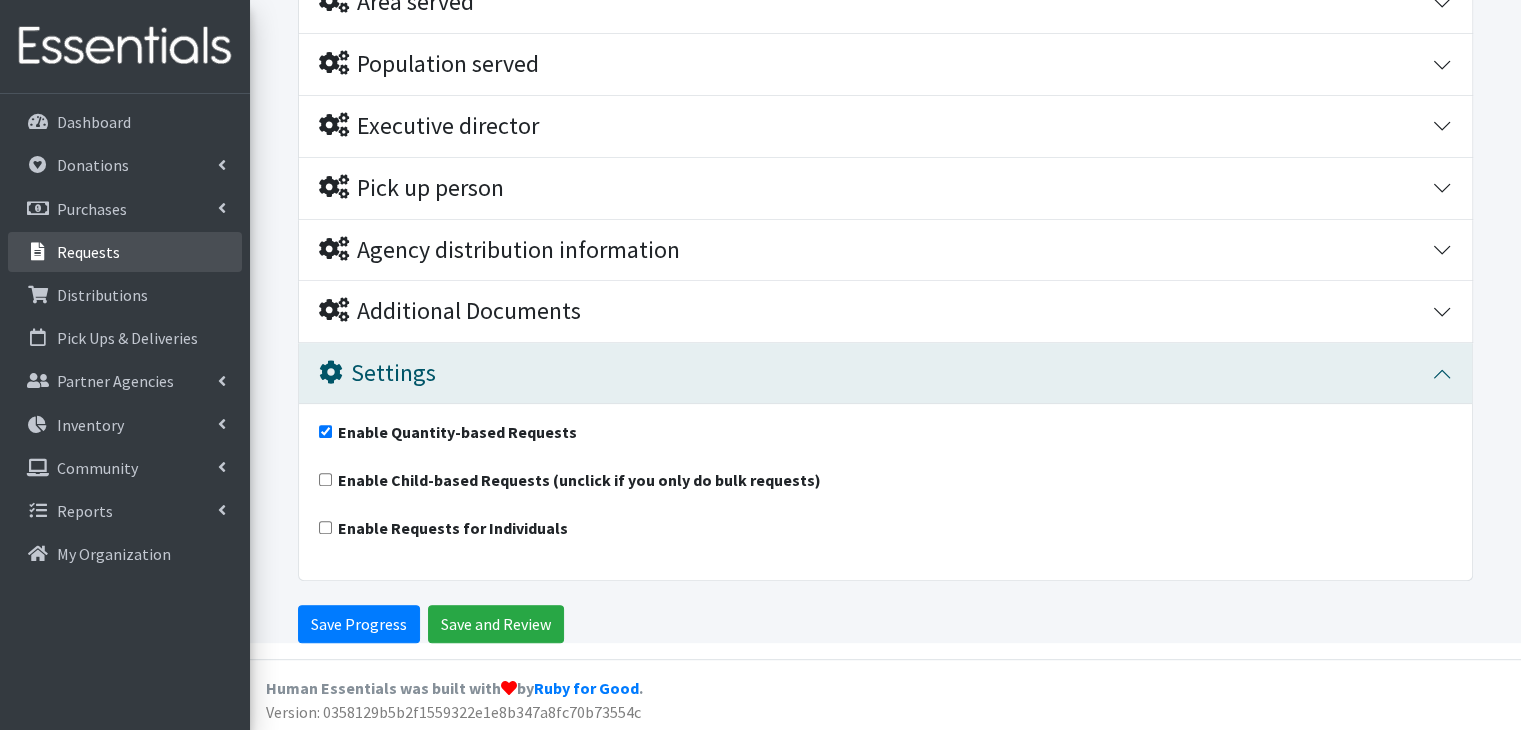 click on "Requests" at bounding box center [88, 252] 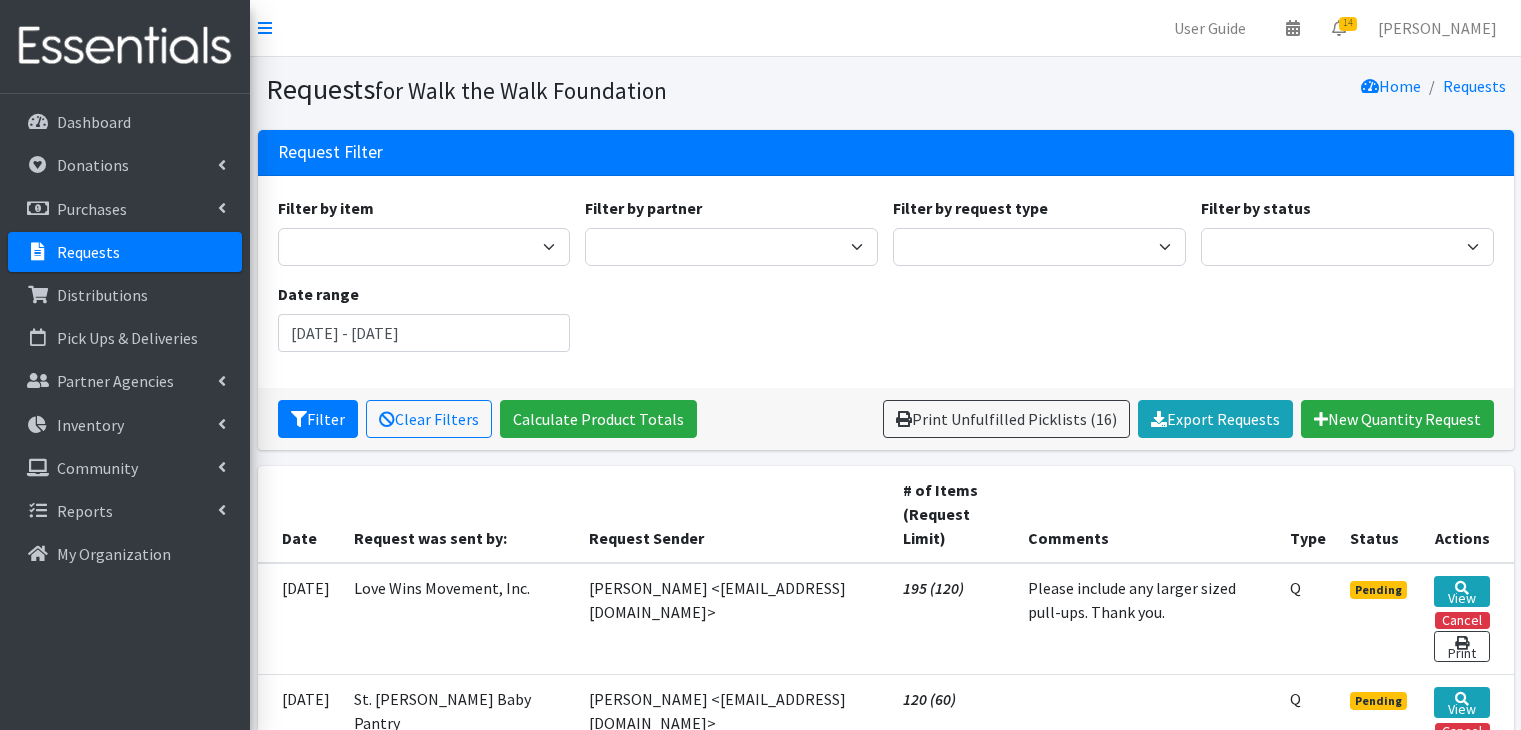 scroll, scrollTop: 0, scrollLeft: 0, axis: both 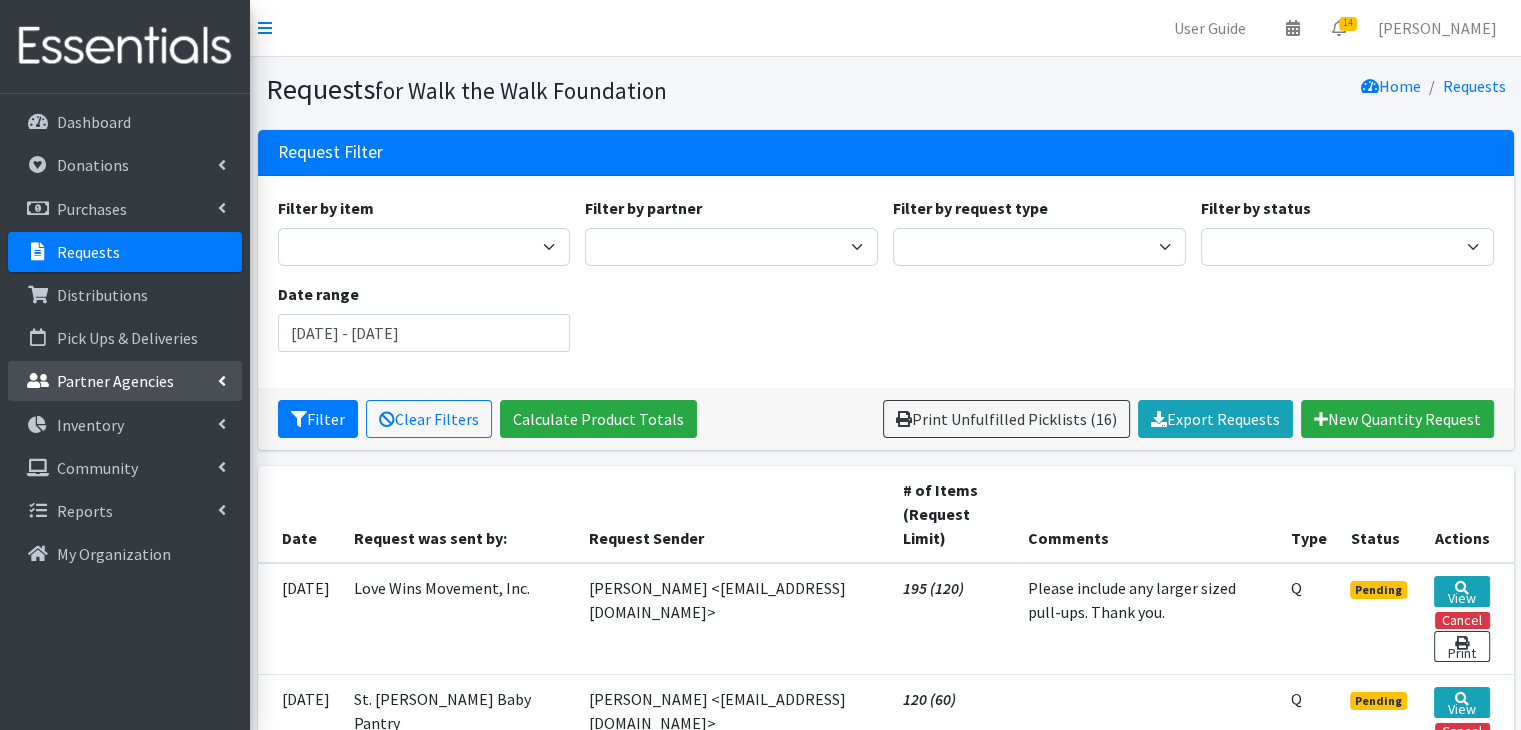click on "Partner Agencies" at bounding box center [125, 381] 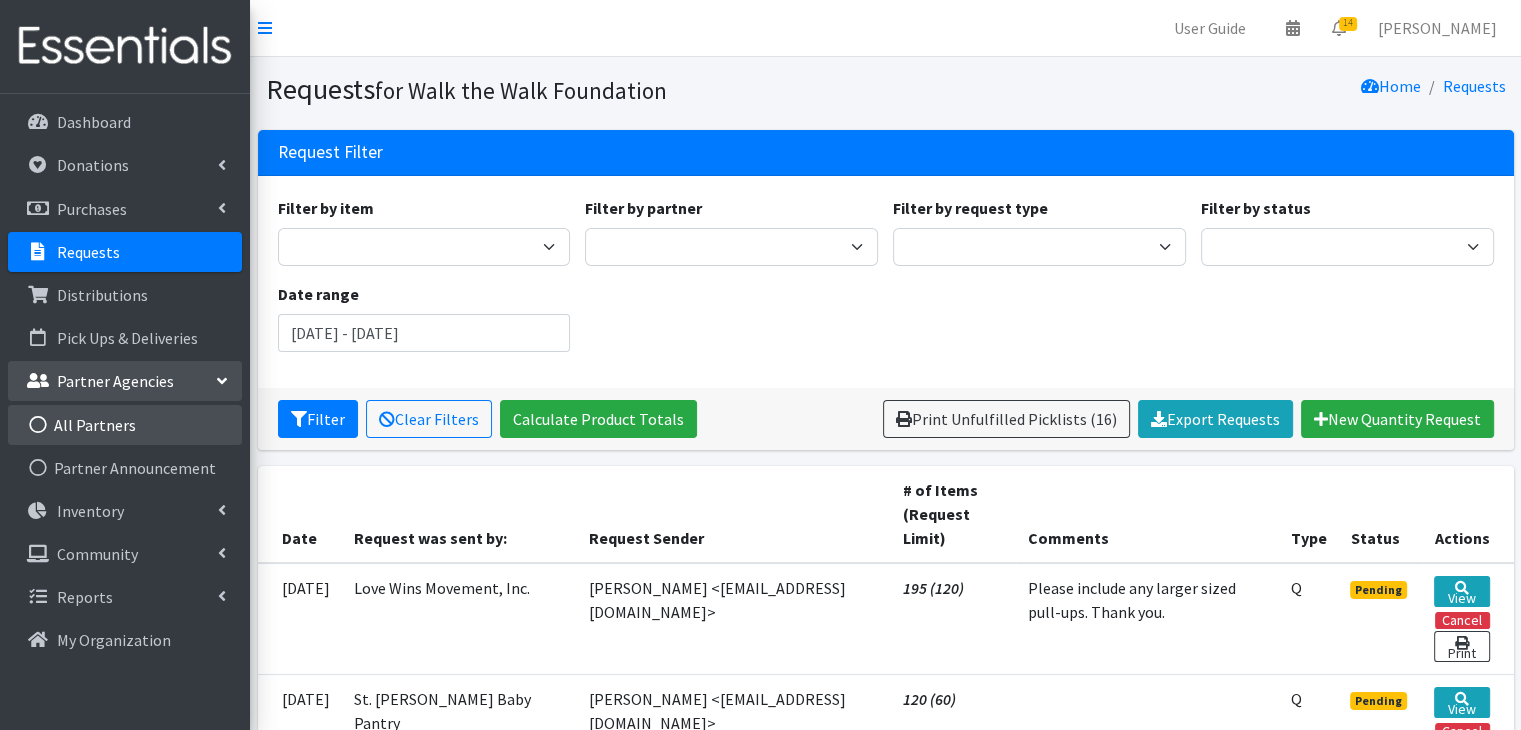 click on "All Partners" at bounding box center (125, 425) 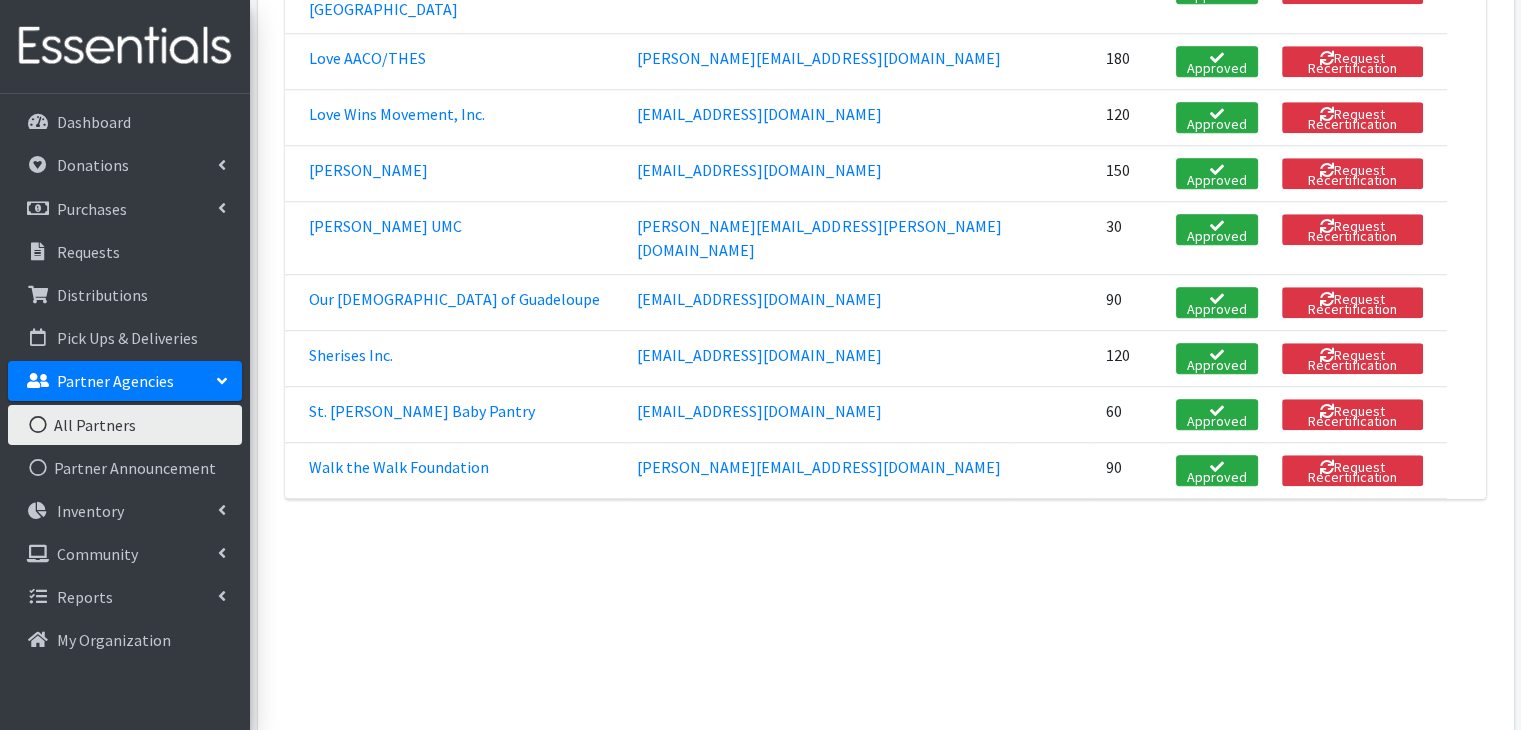 scroll, scrollTop: 443, scrollLeft: 0, axis: vertical 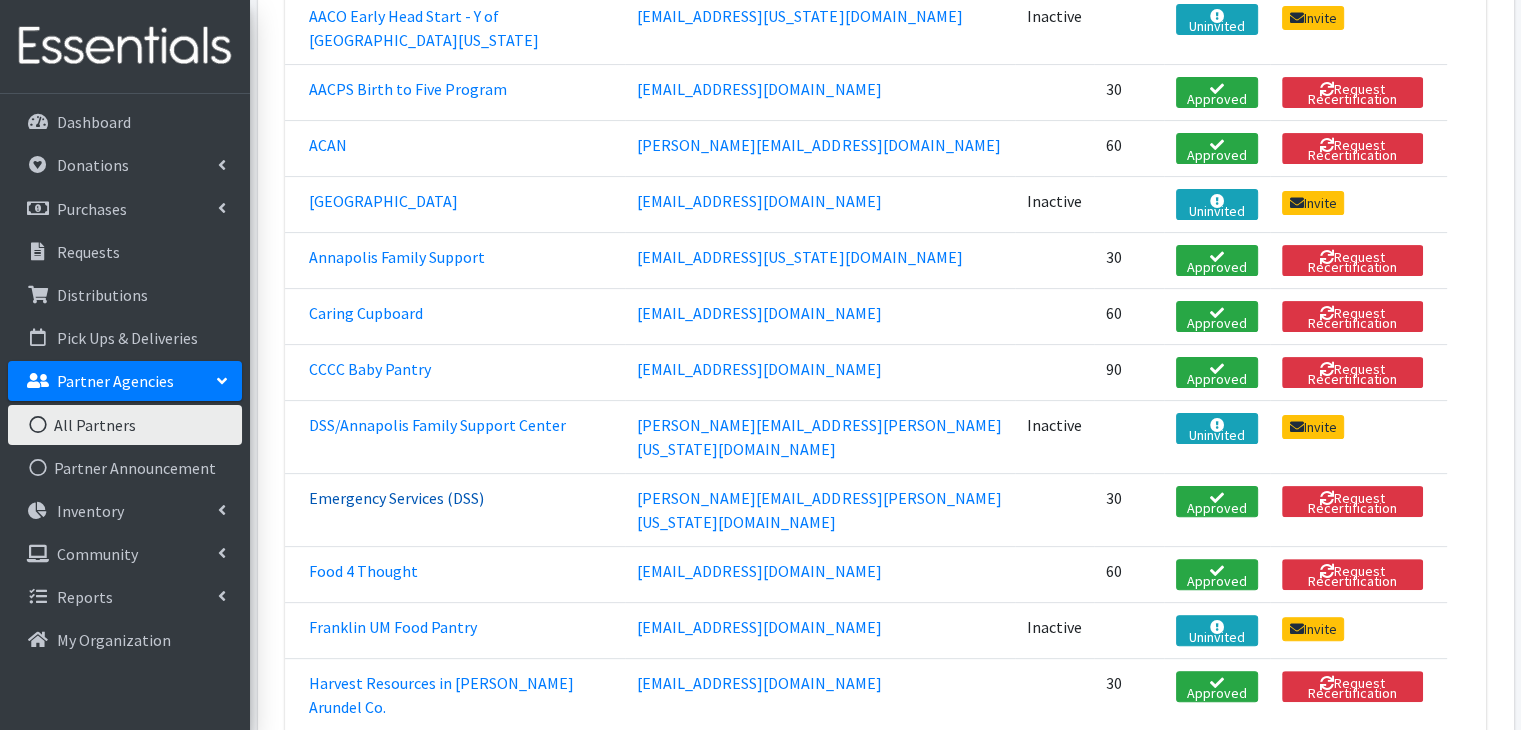 click on "Emergency Services (DSS)" at bounding box center (396, 498) 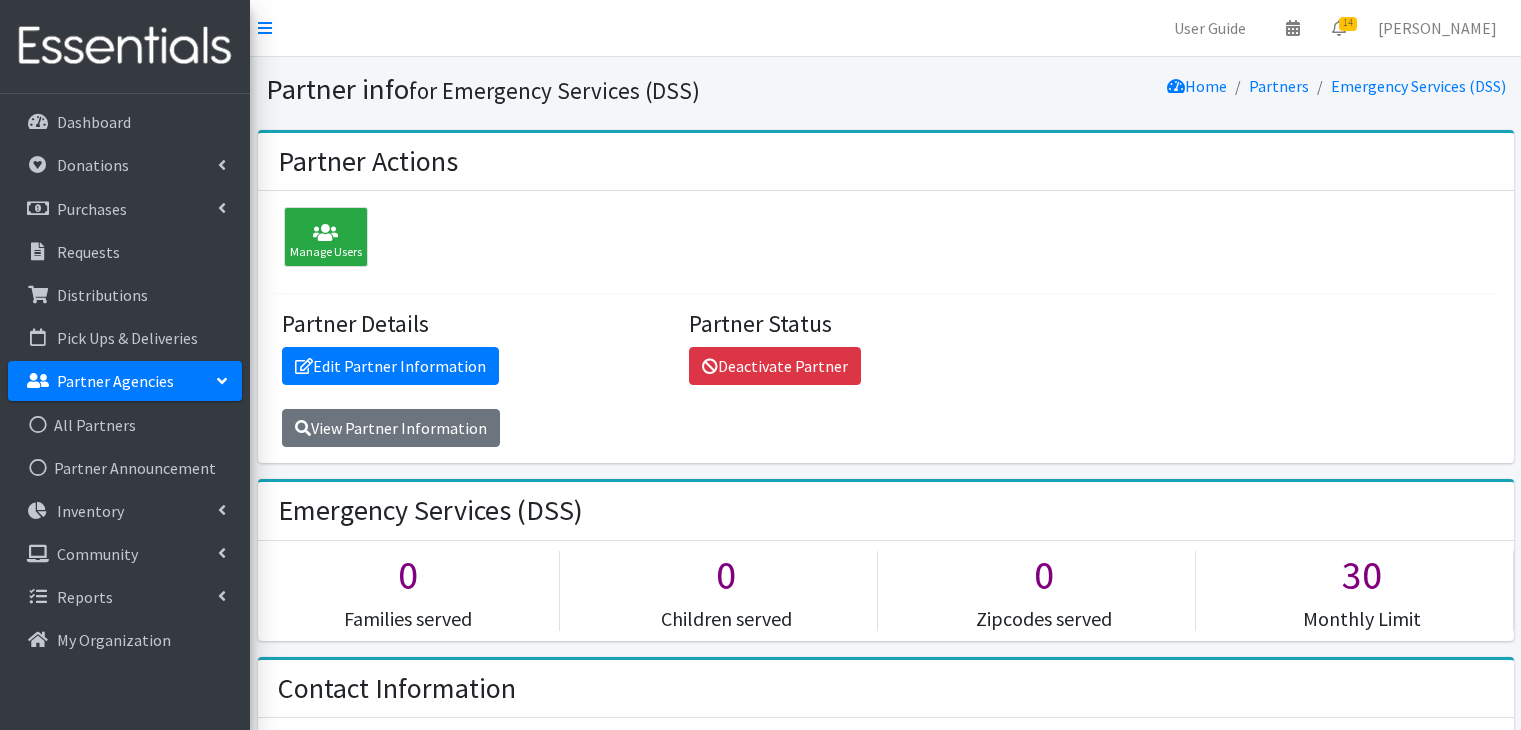 scroll, scrollTop: 0, scrollLeft: 0, axis: both 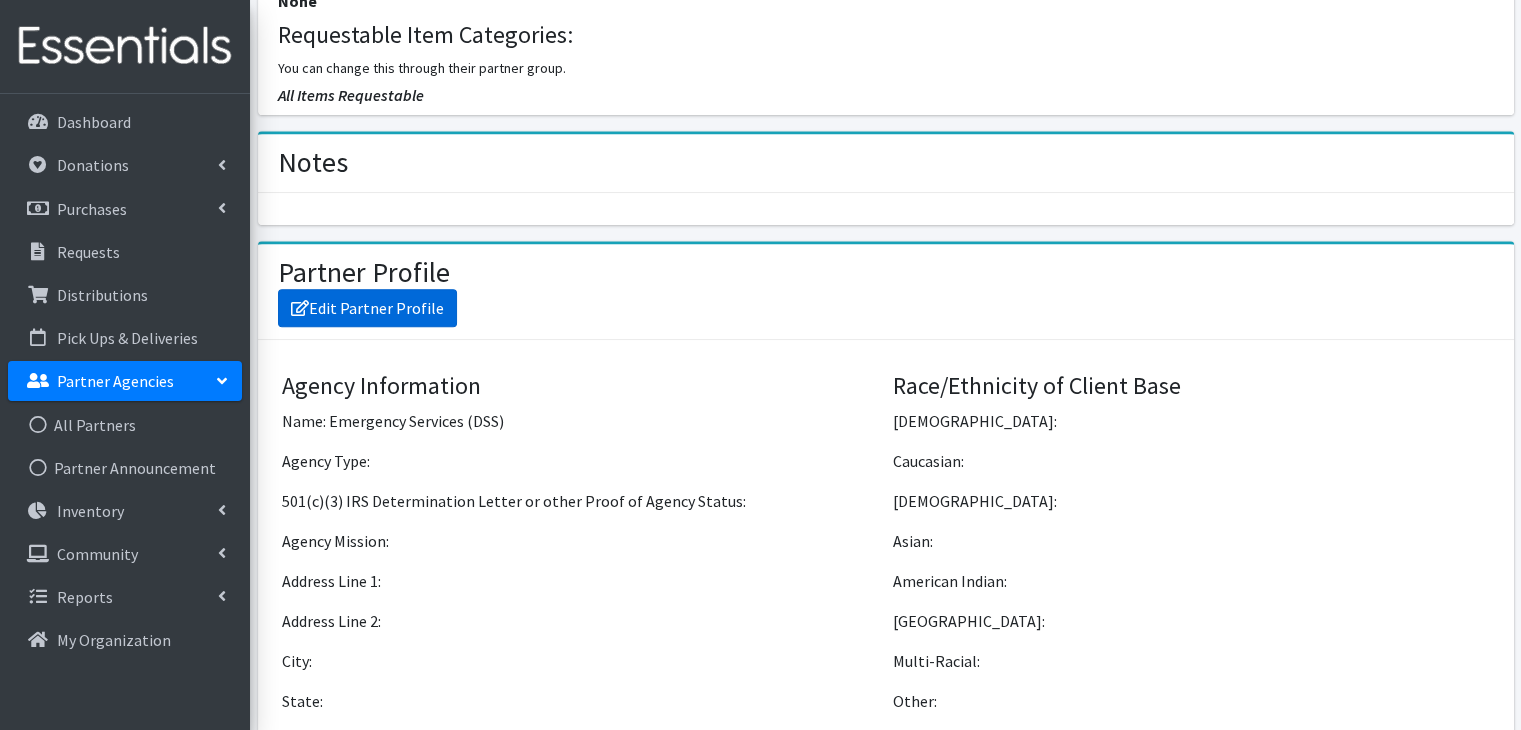 click on "Edit Partner Profile" at bounding box center [367, 308] 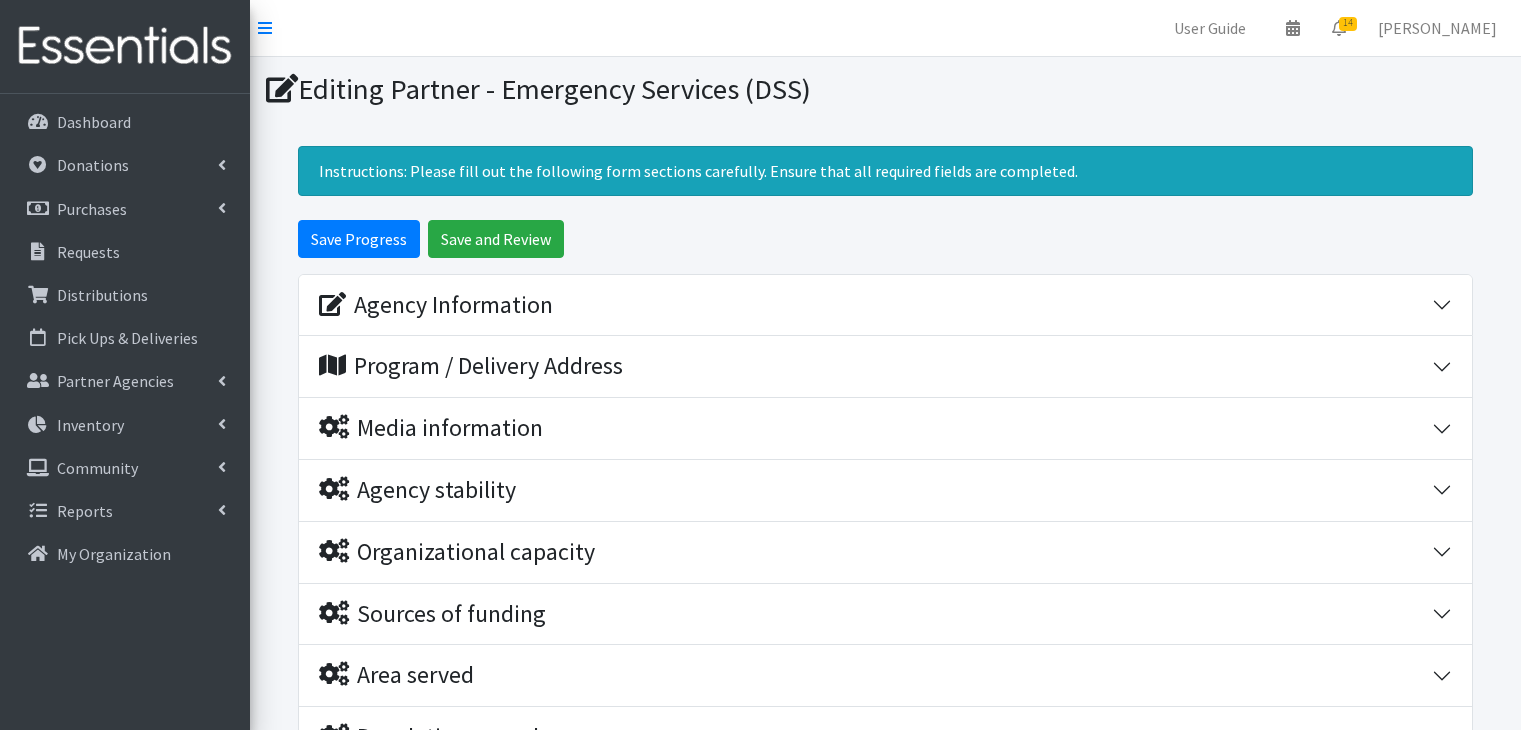 scroll, scrollTop: 0, scrollLeft: 0, axis: both 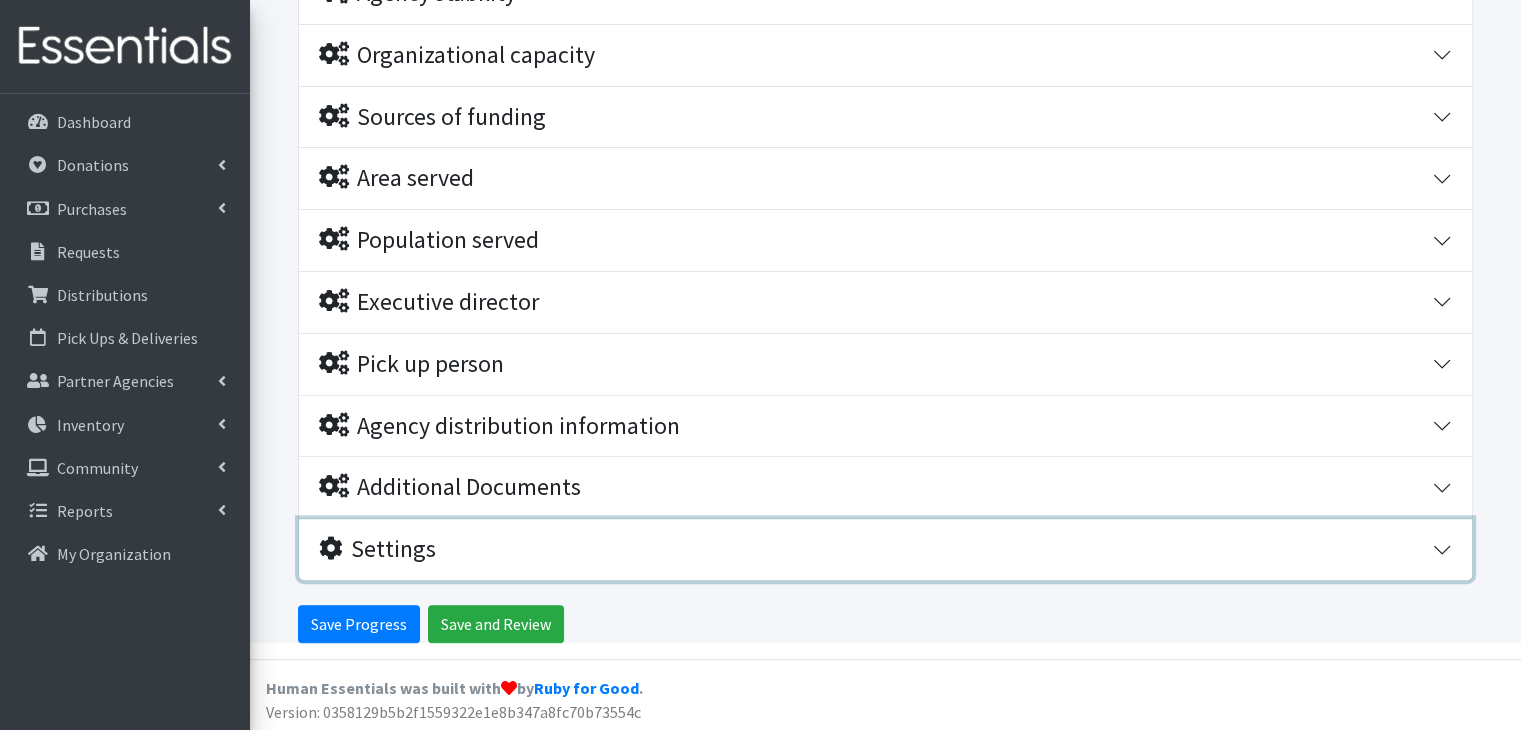 click on "Settings" at bounding box center [885, 549] 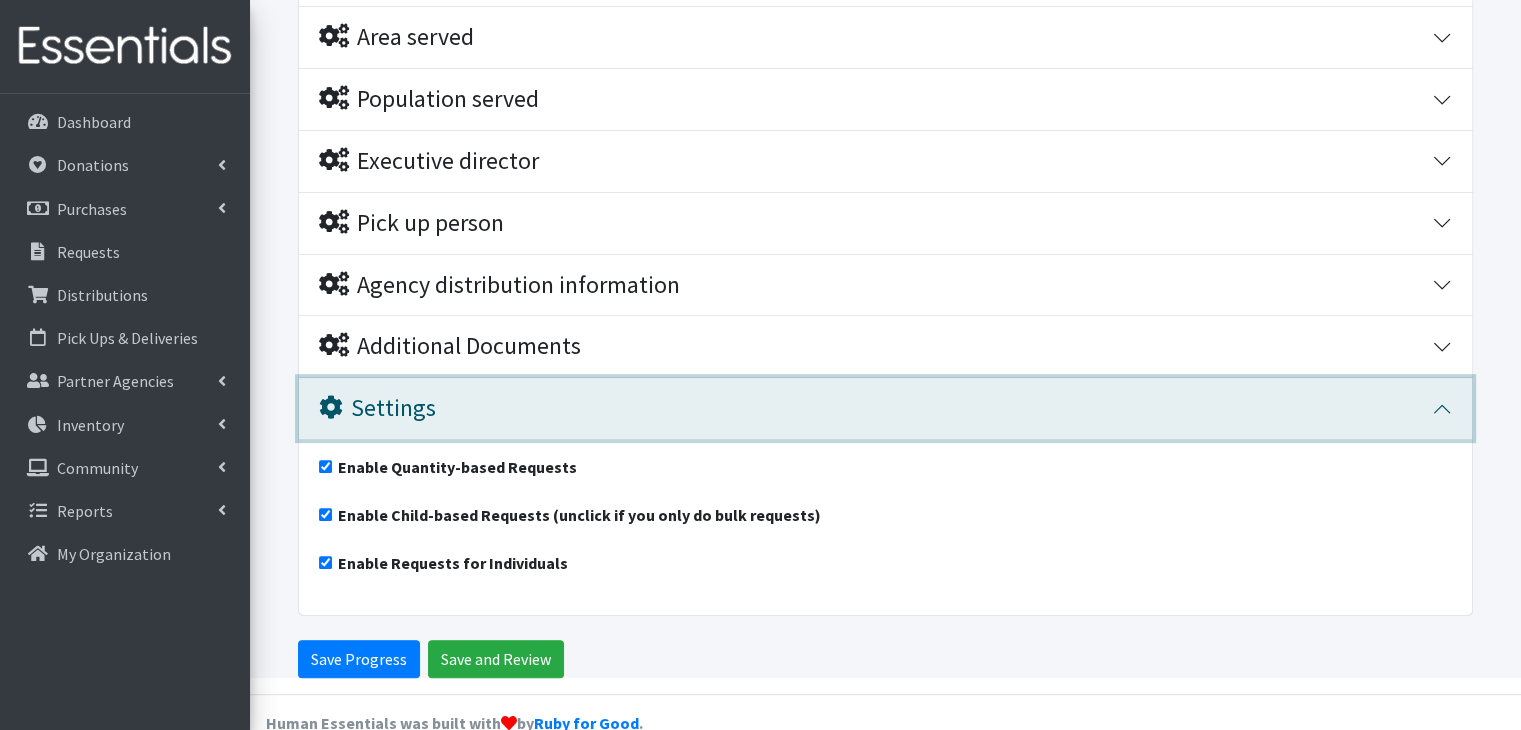 scroll, scrollTop: 673, scrollLeft: 0, axis: vertical 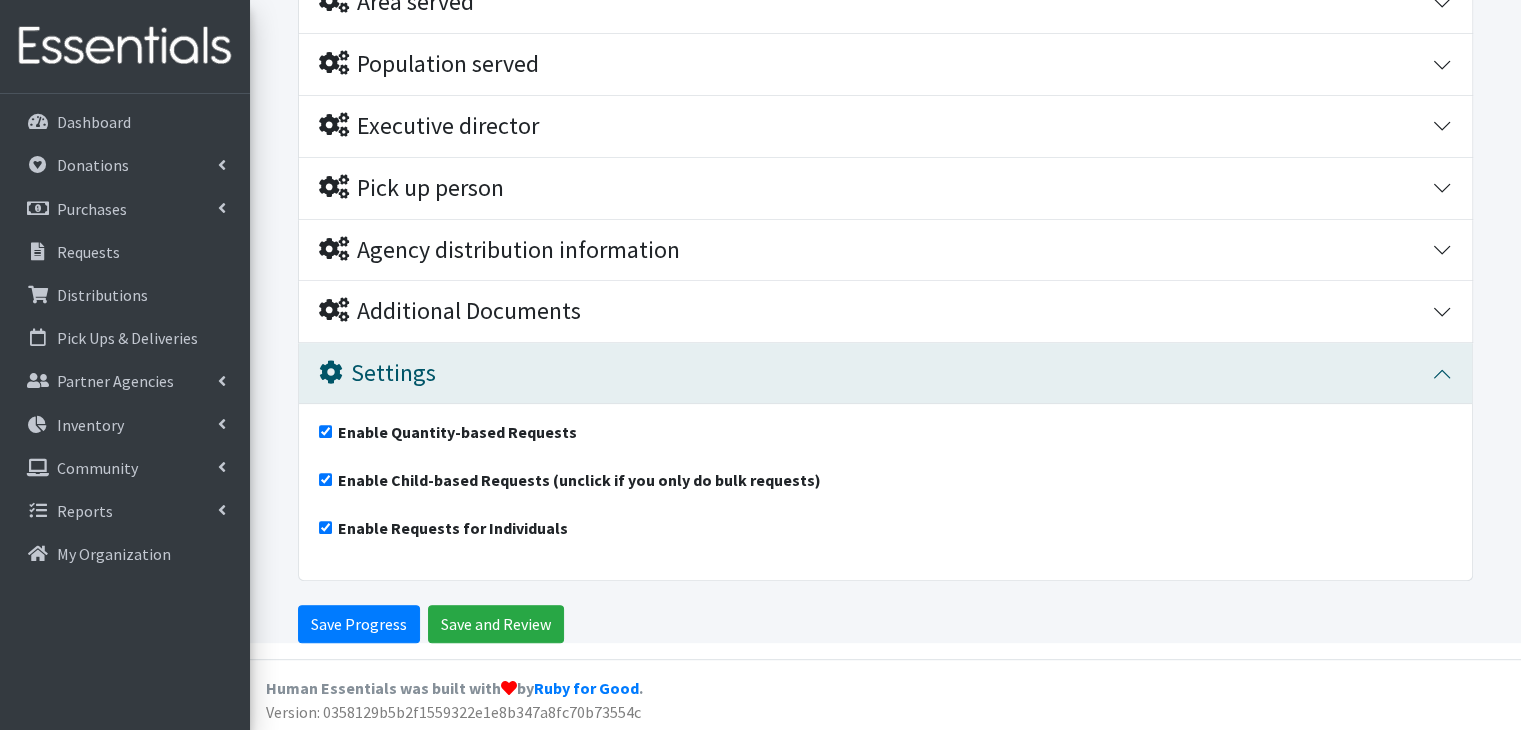 click on "Enable Child-based Requests (unclick if you only do bulk requests)" at bounding box center (325, 479) 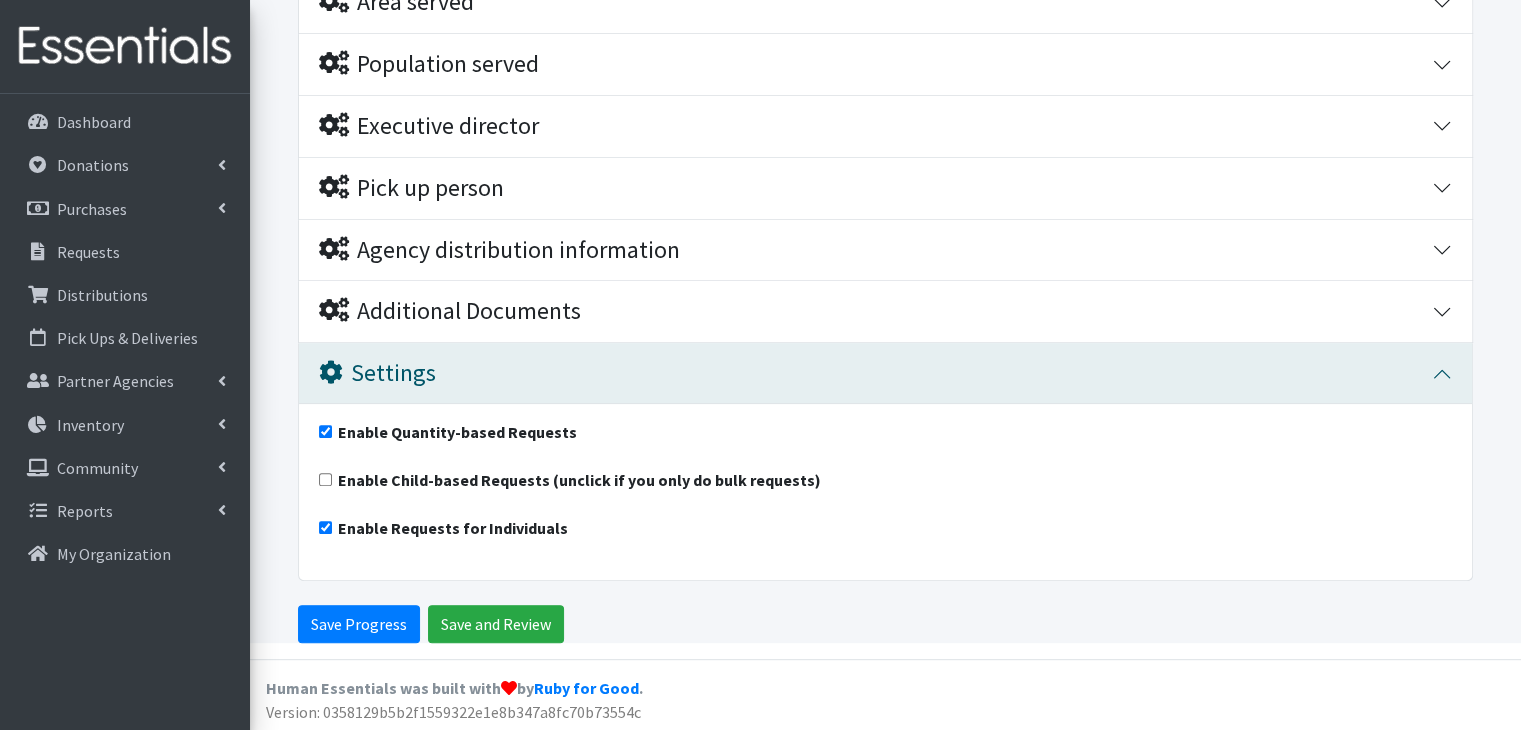 click on "Enable Requests for Individuals" at bounding box center (325, 527) 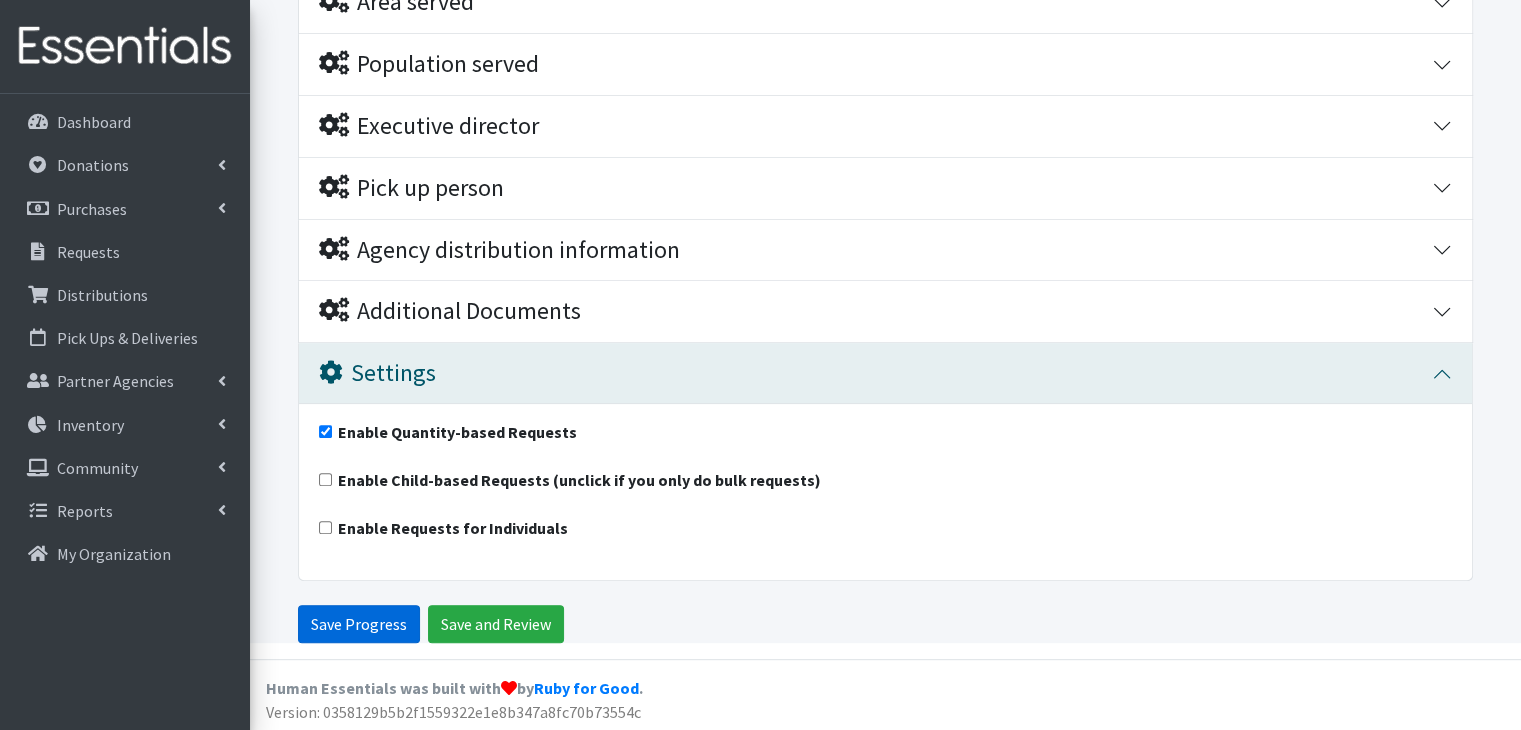click on "Save Progress" at bounding box center (359, 624) 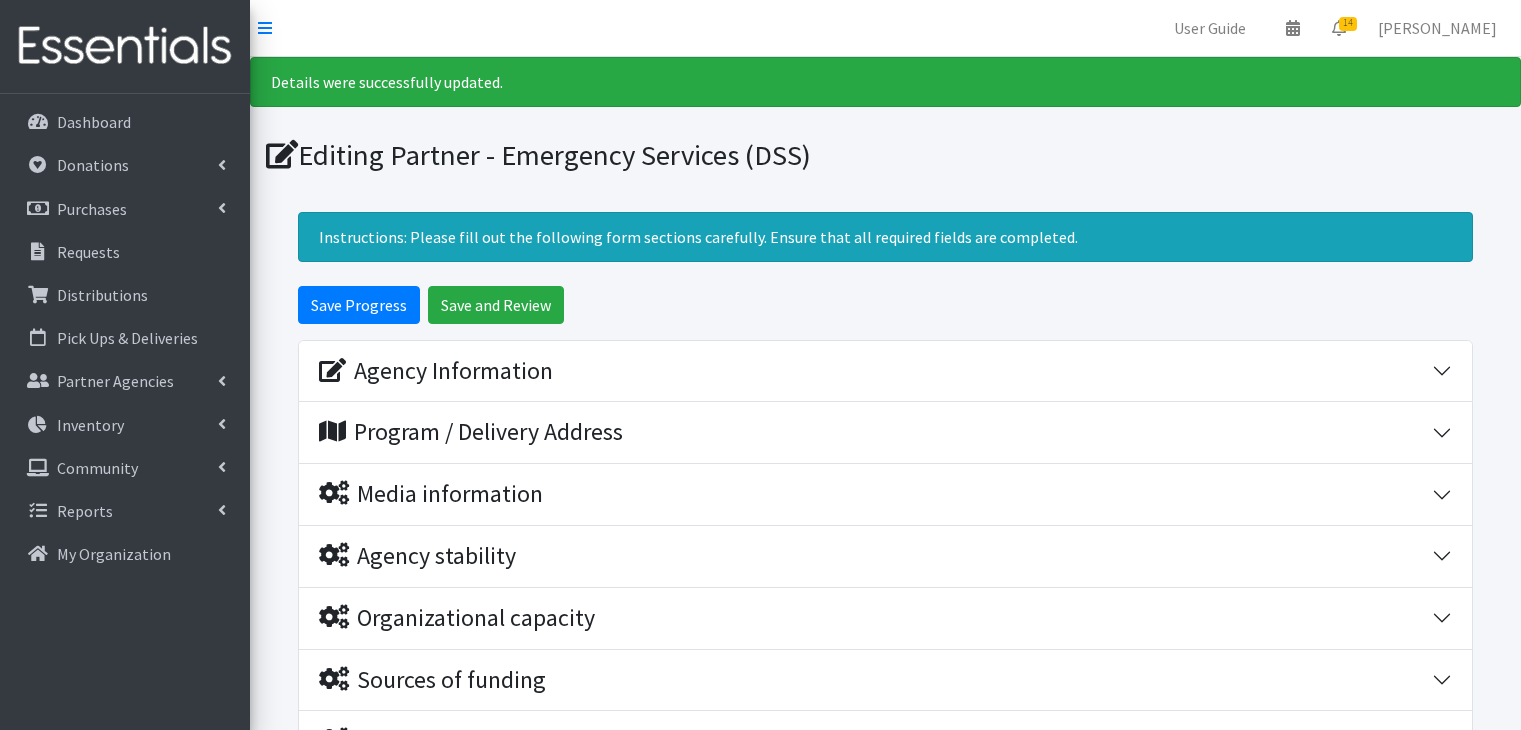 scroll, scrollTop: 0, scrollLeft: 0, axis: both 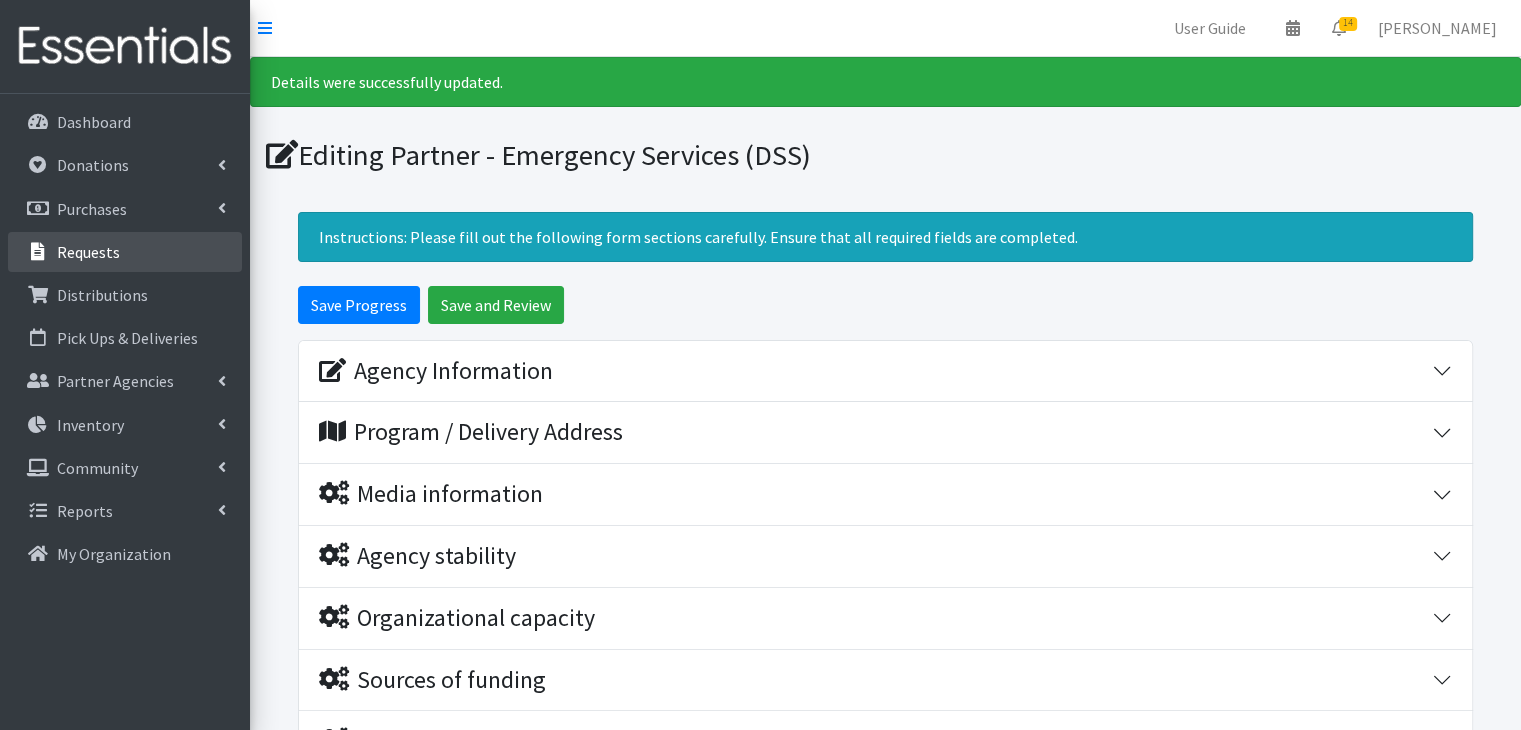 click on "Requests" at bounding box center [88, 252] 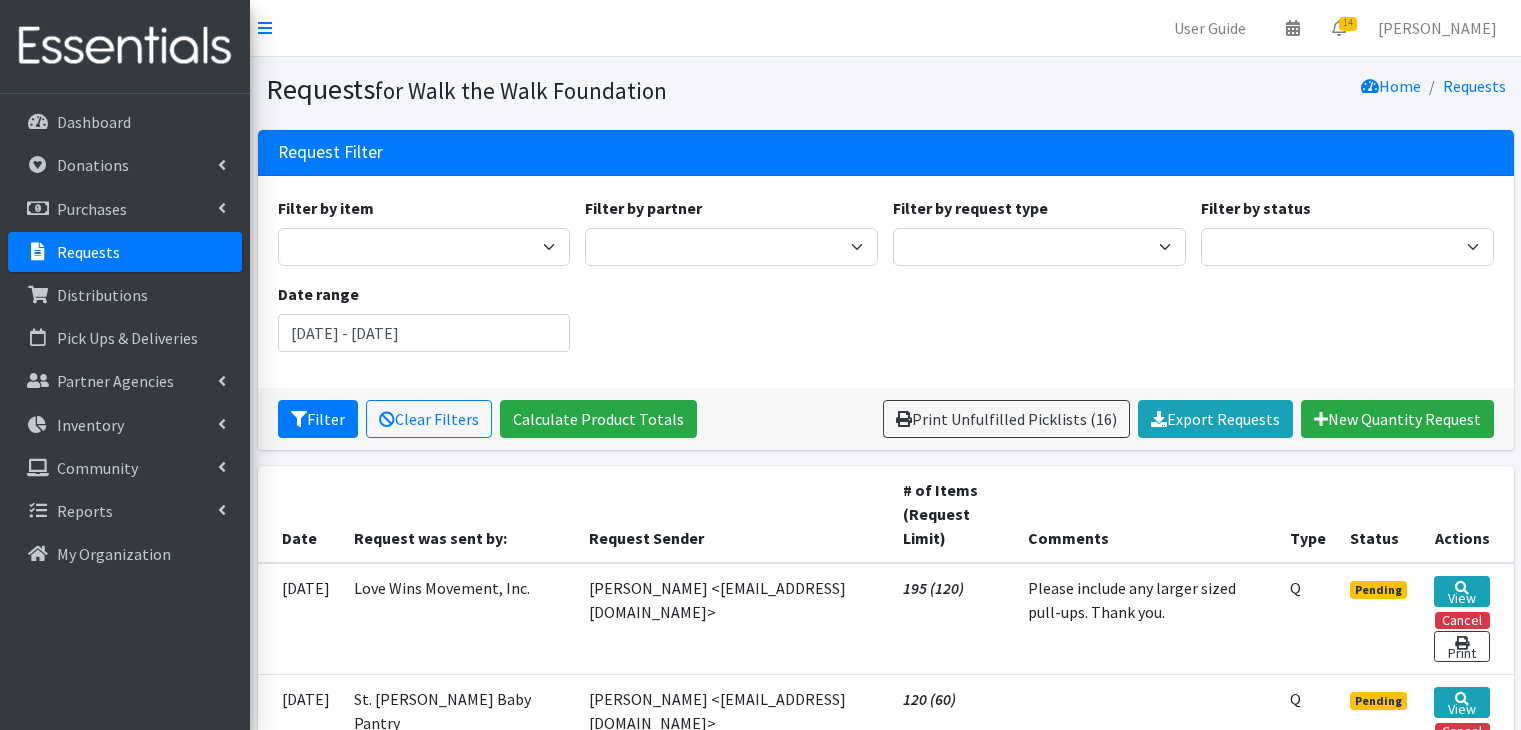 scroll, scrollTop: 0, scrollLeft: 0, axis: both 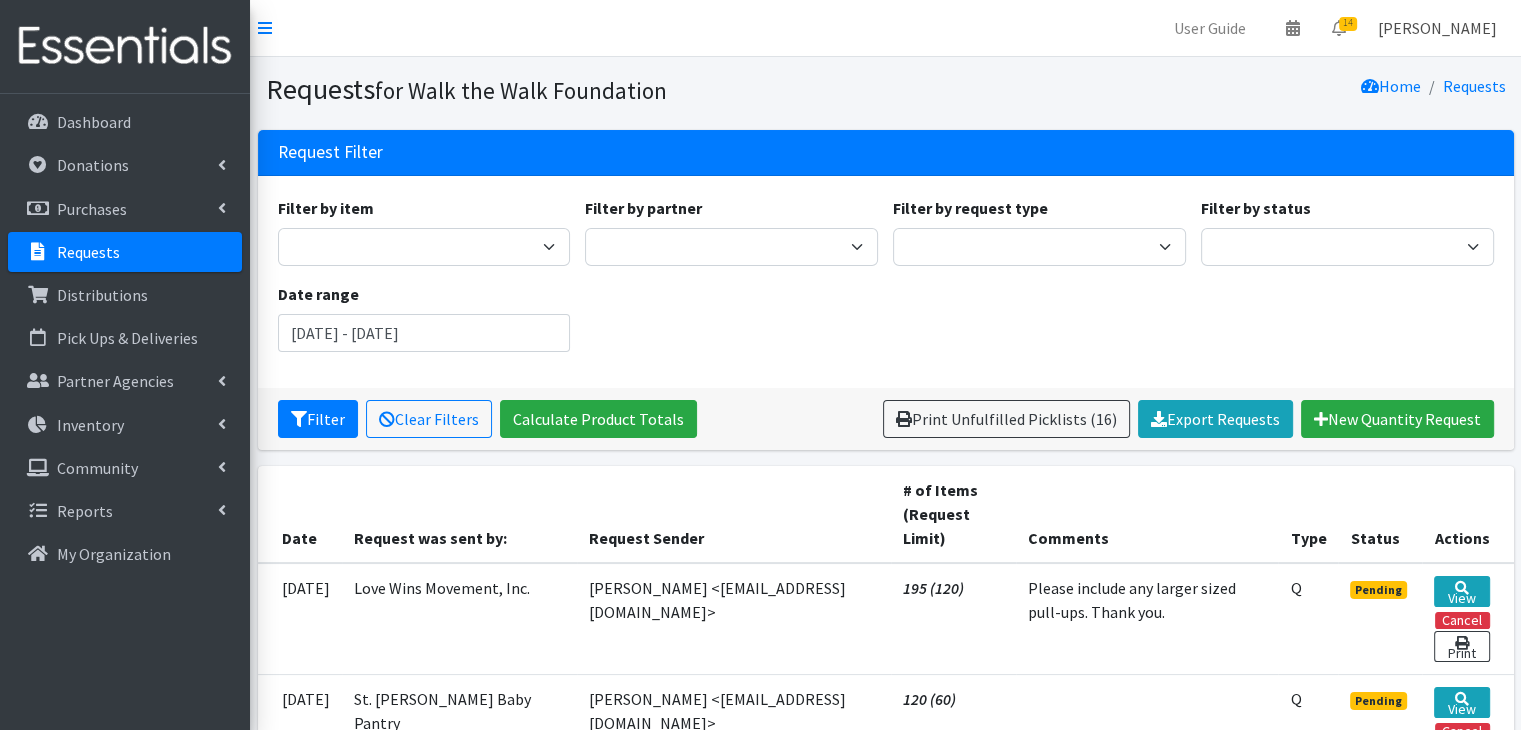 click on "[PERSON_NAME]" at bounding box center (1437, 28) 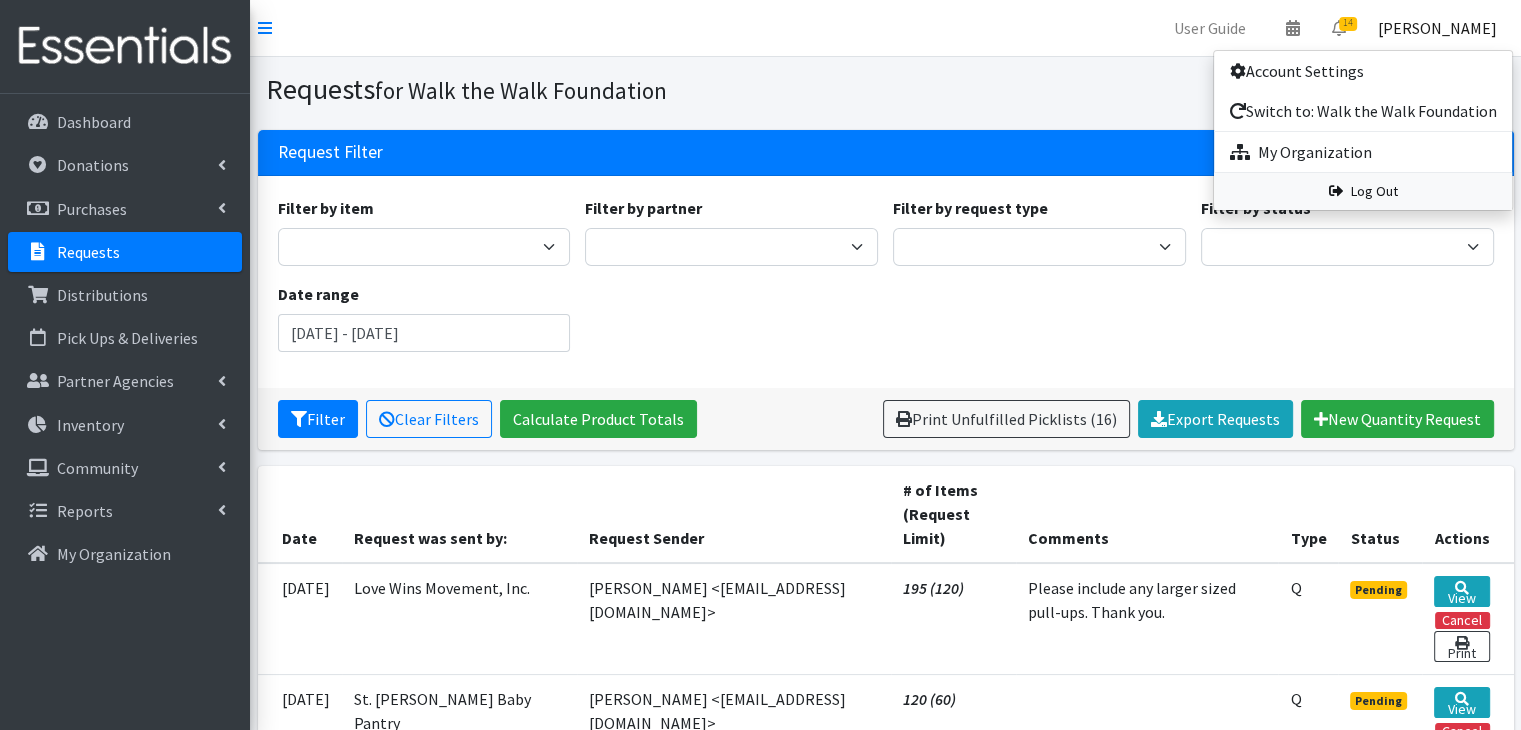 click on "Log Out" at bounding box center [1363, 191] 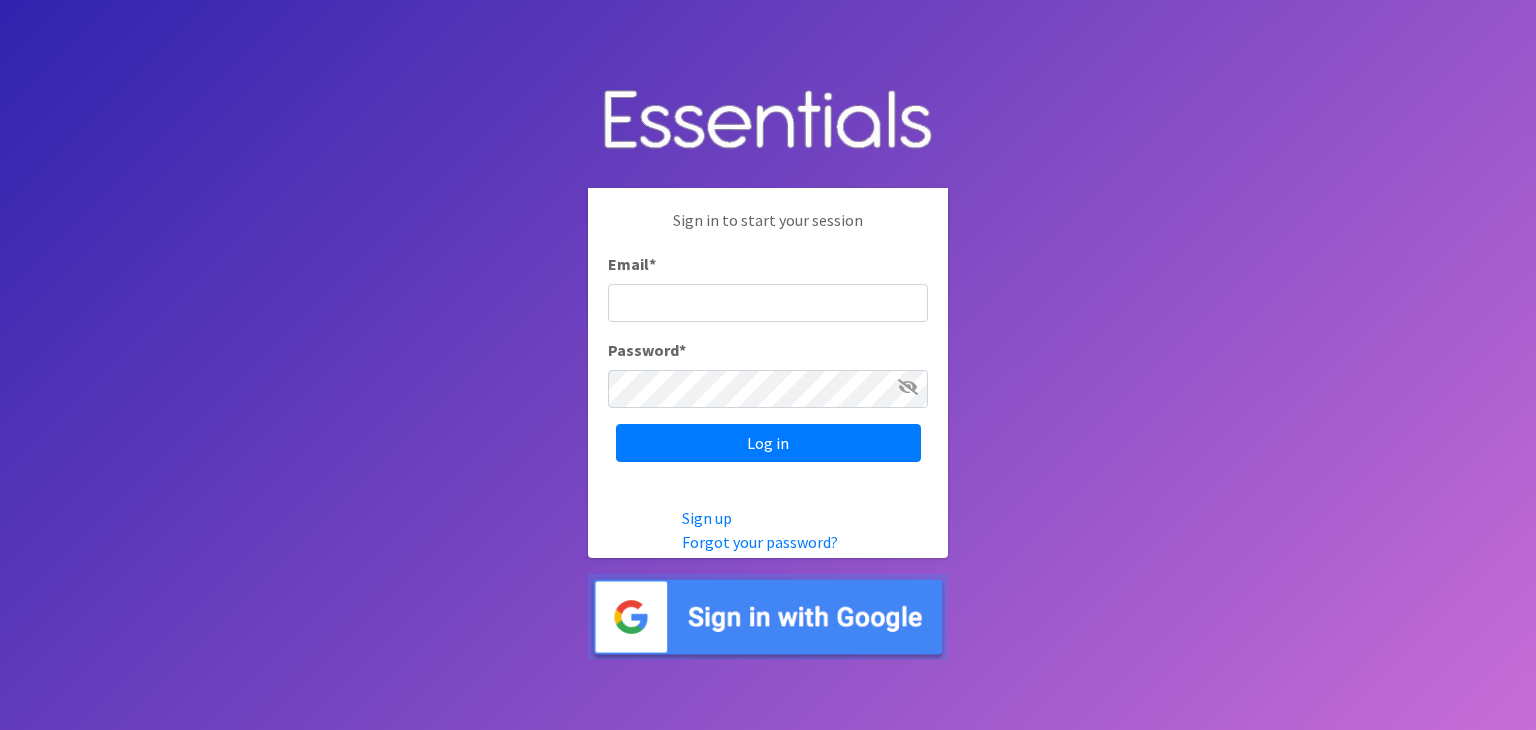 scroll, scrollTop: 0, scrollLeft: 0, axis: both 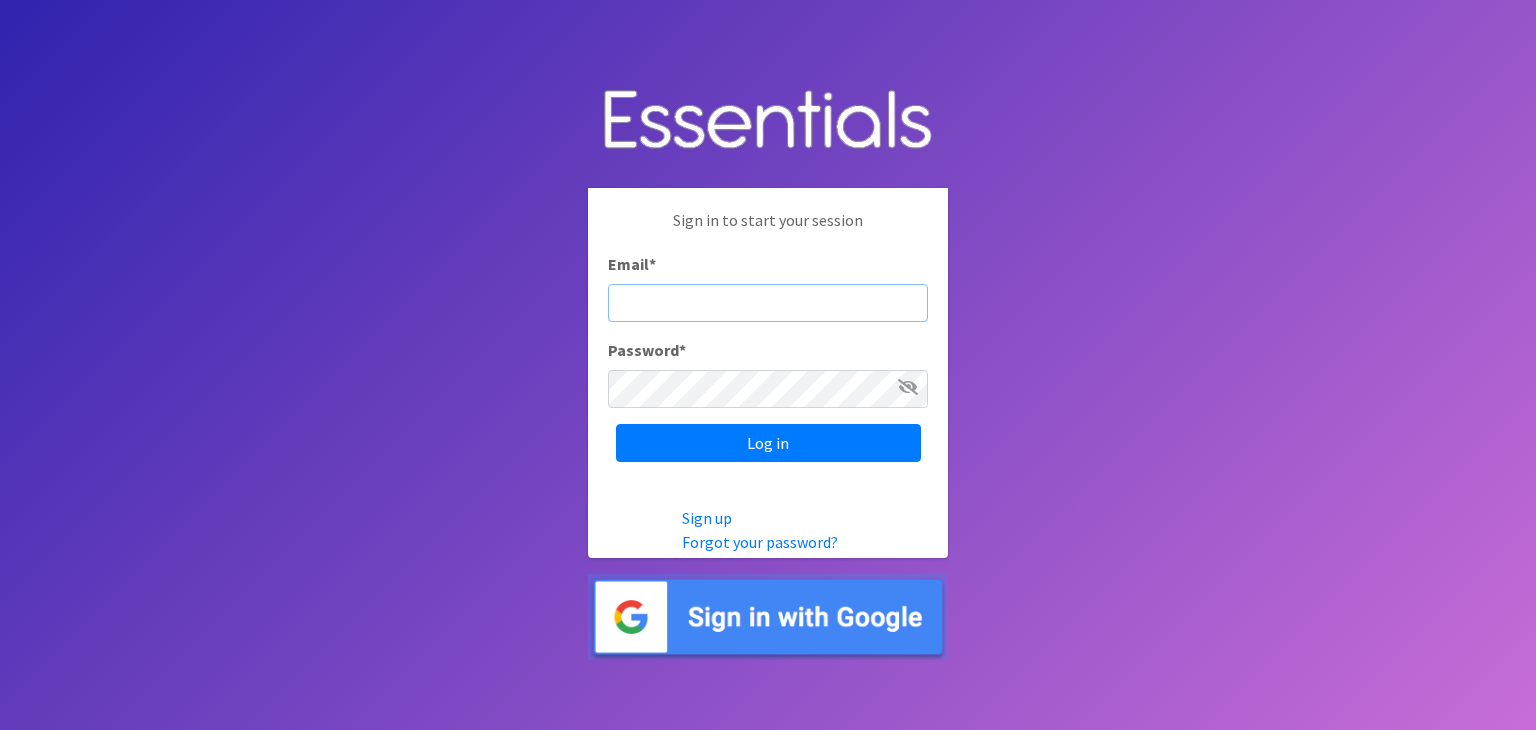 type on "nicole@wtwf.org" 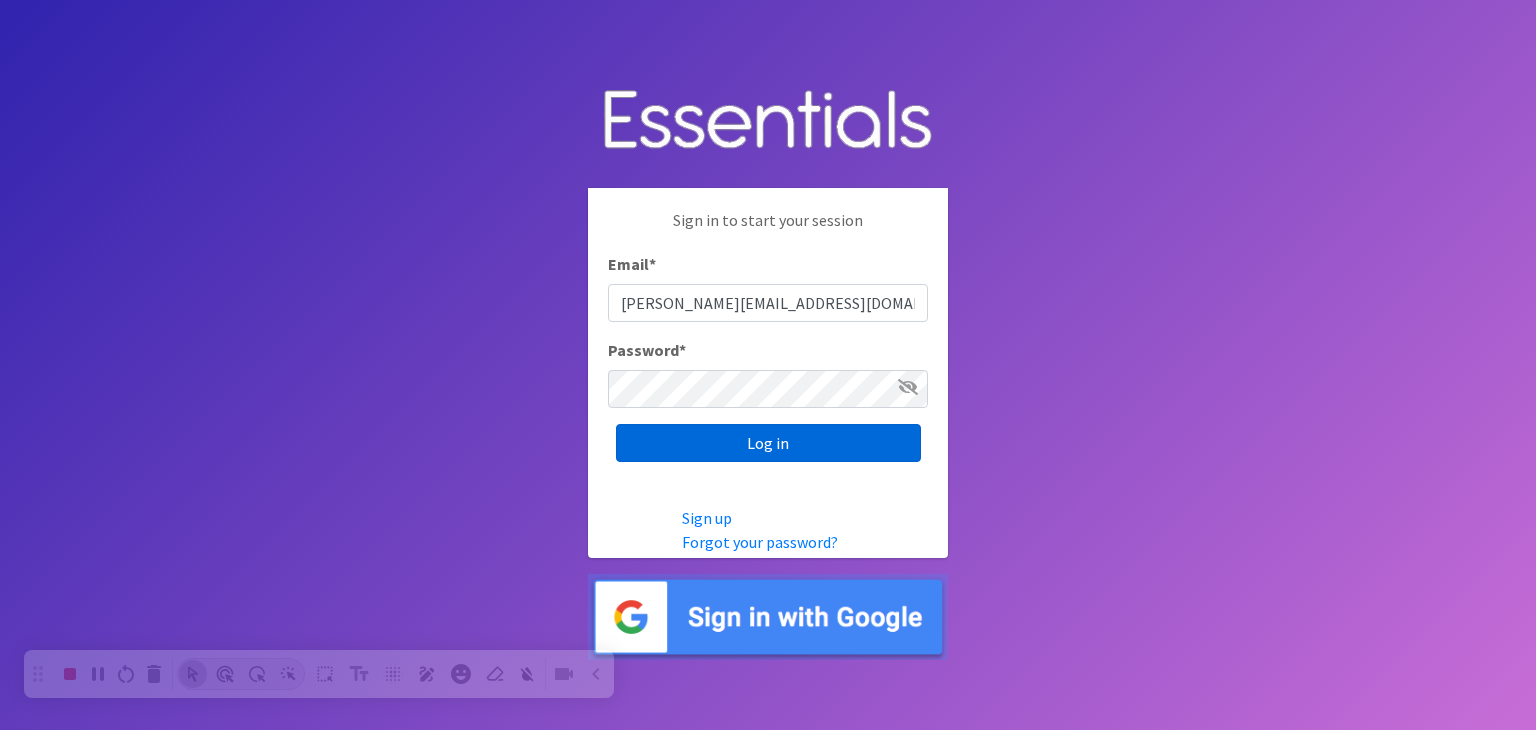 click on "Log in" at bounding box center [768, 443] 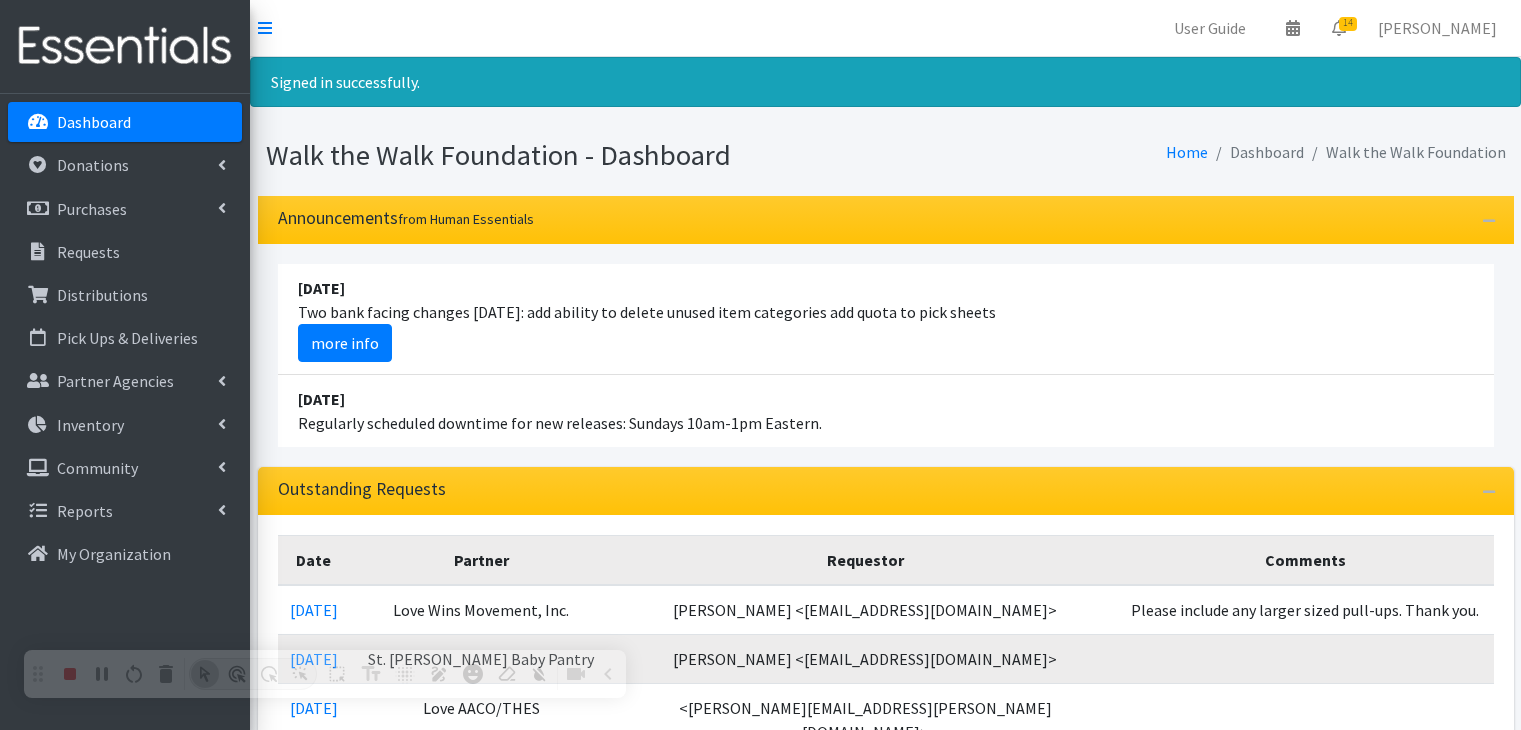 scroll, scrollTop: 0, scrollLeft: 0, axis: both 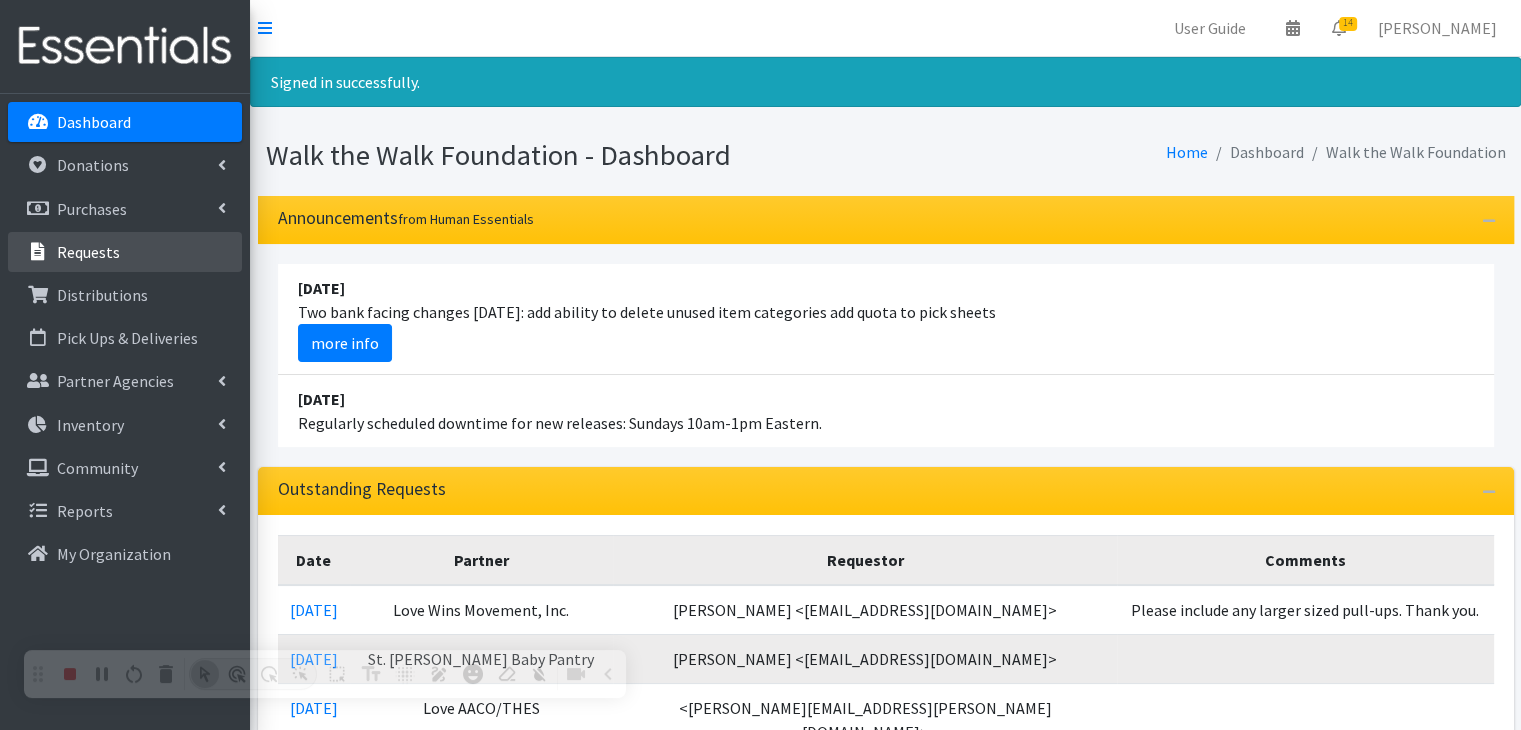 click on "Requests" at bounding box center [125, 252] 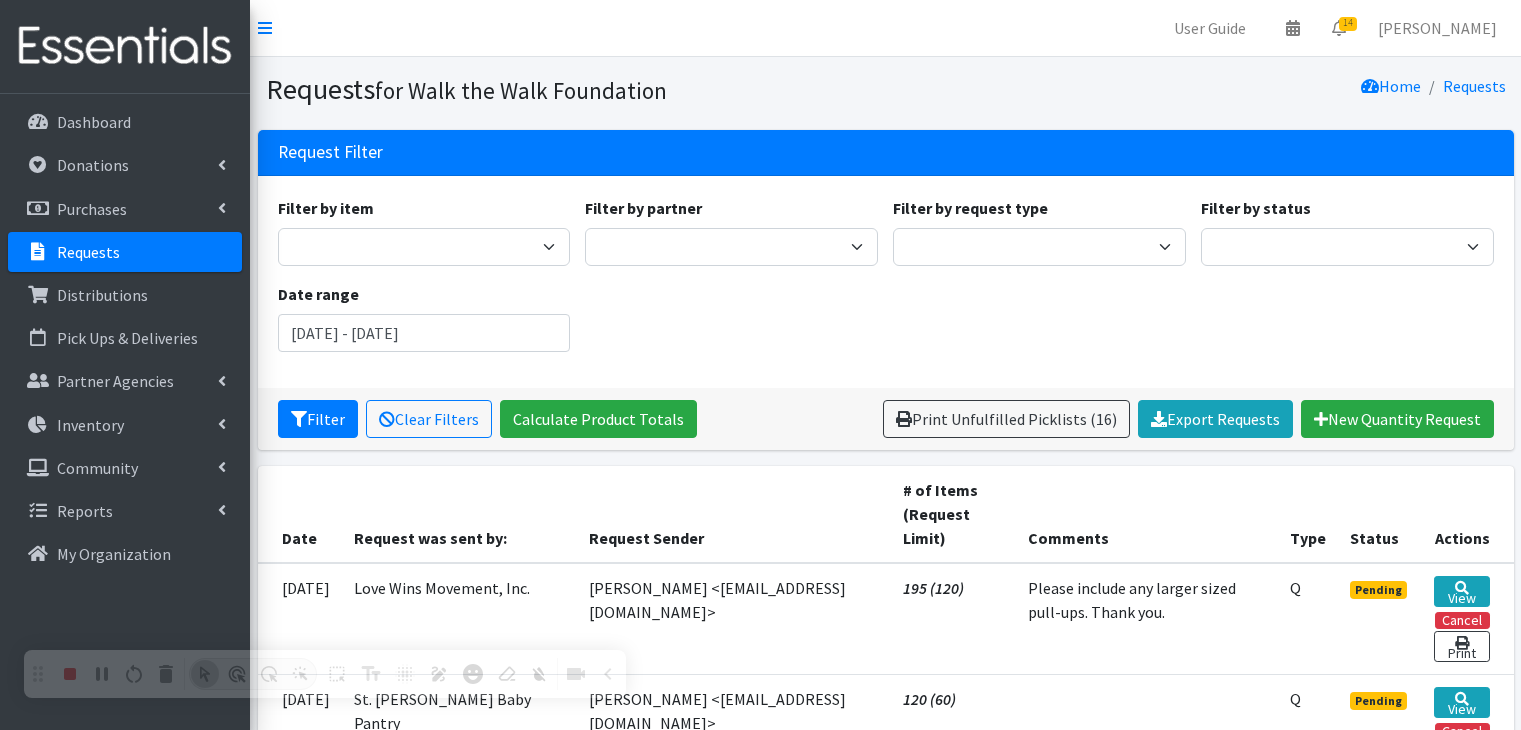 scroll, scrollTop: 0, scrollLeft: 0, axis: both 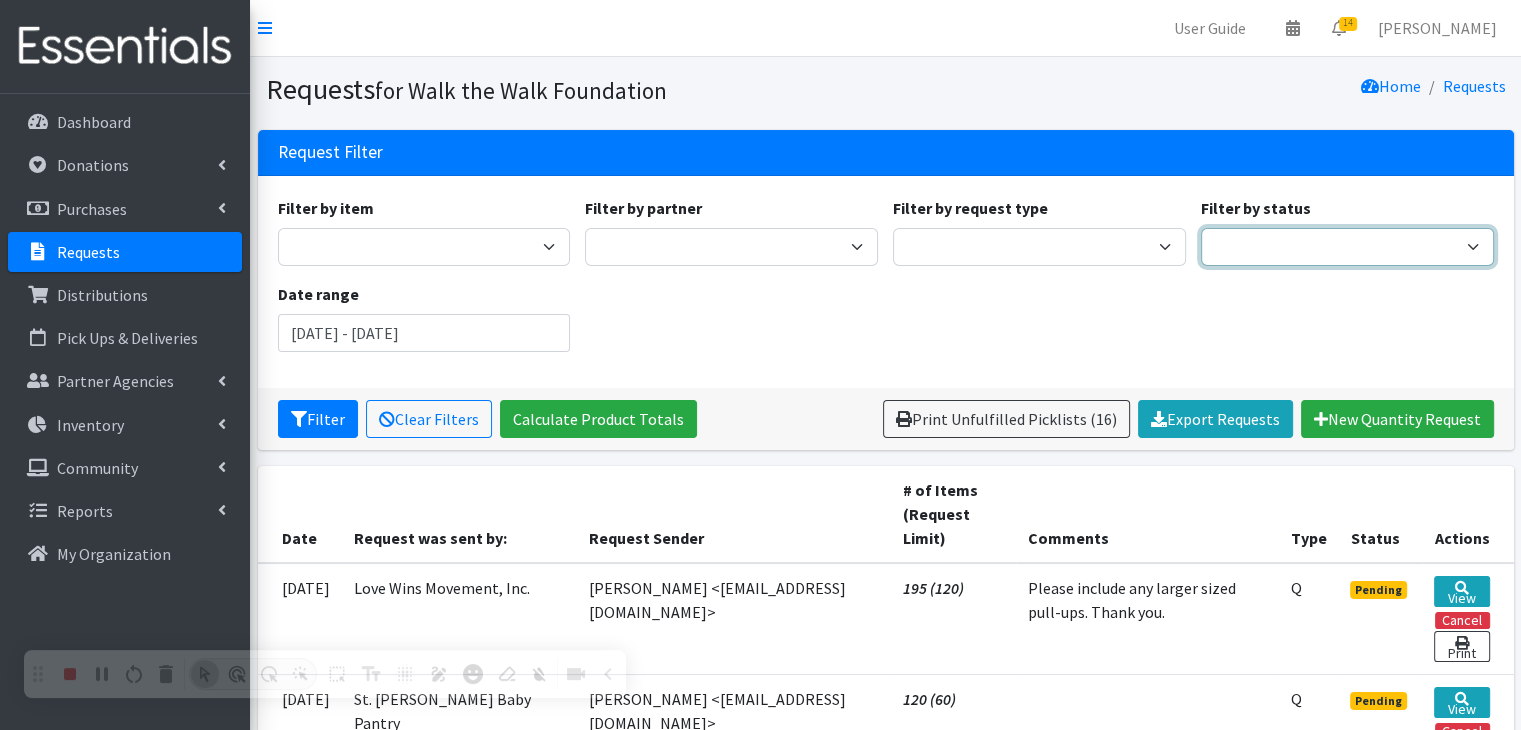 click on "Pending
Started
Fulfilled
Discarded" at bounding box center (1347, 247) 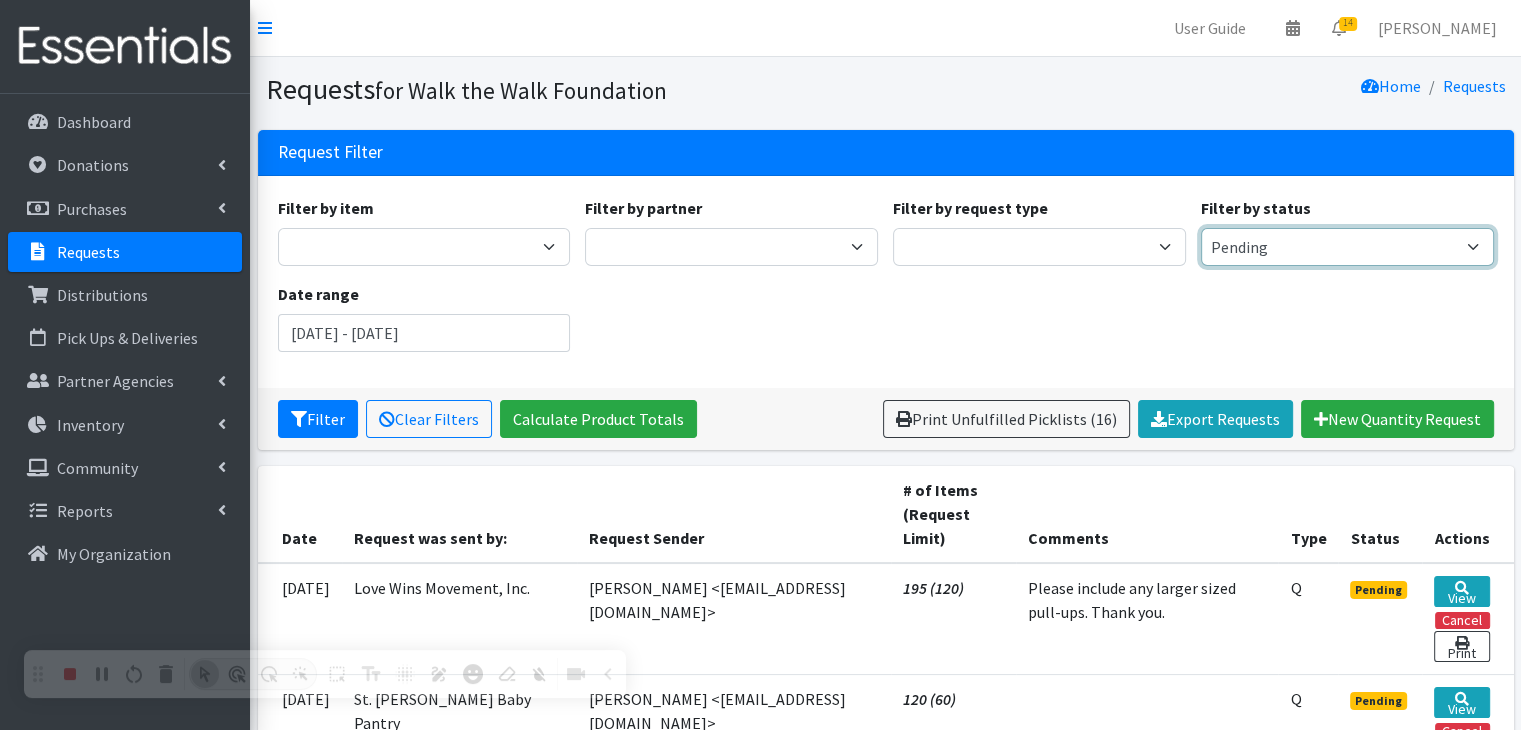 click on "Pending
Started
Fulfilled
Discarded" at bounding box center [1347, 247] 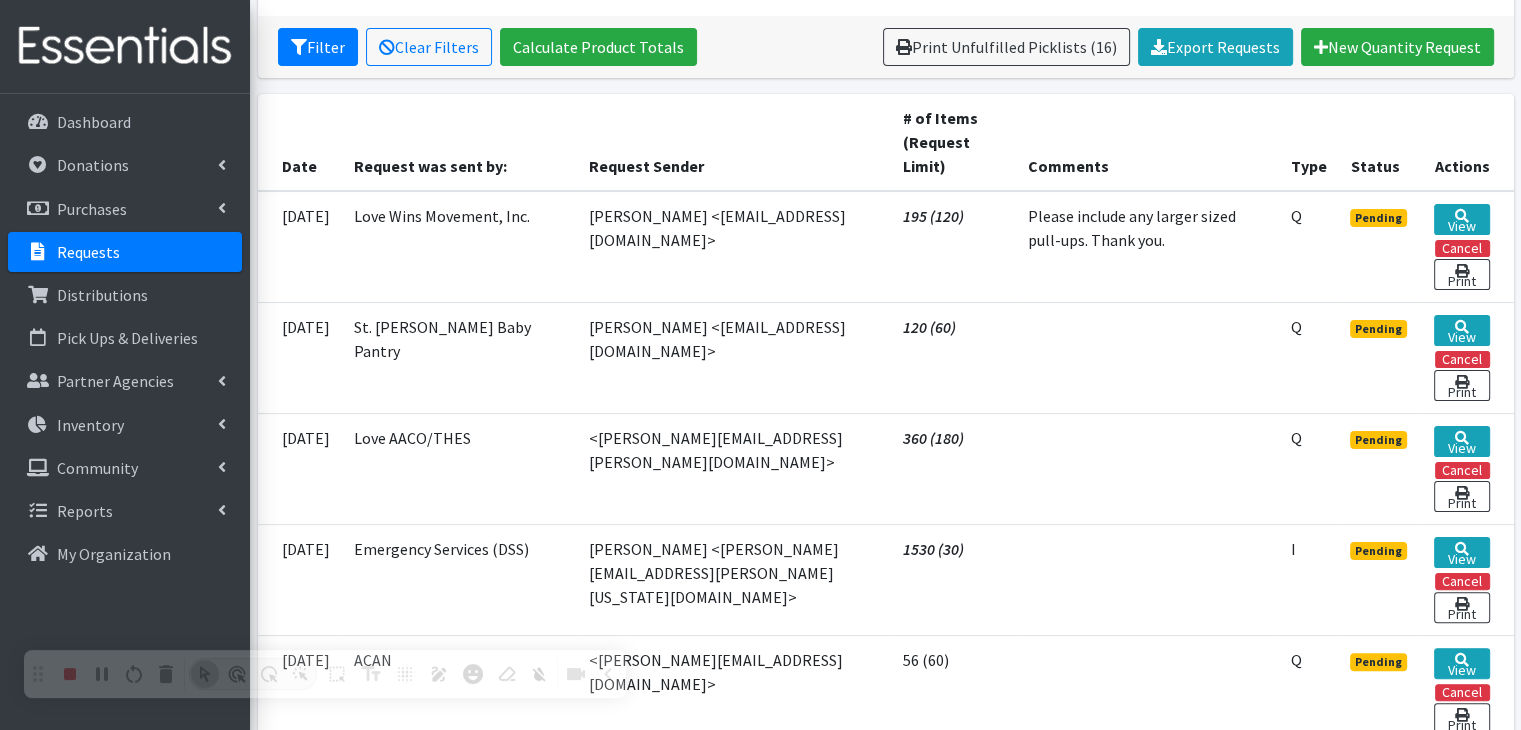 scroll, scrollTop: 260, scrollLeft: 0, axis: vertical 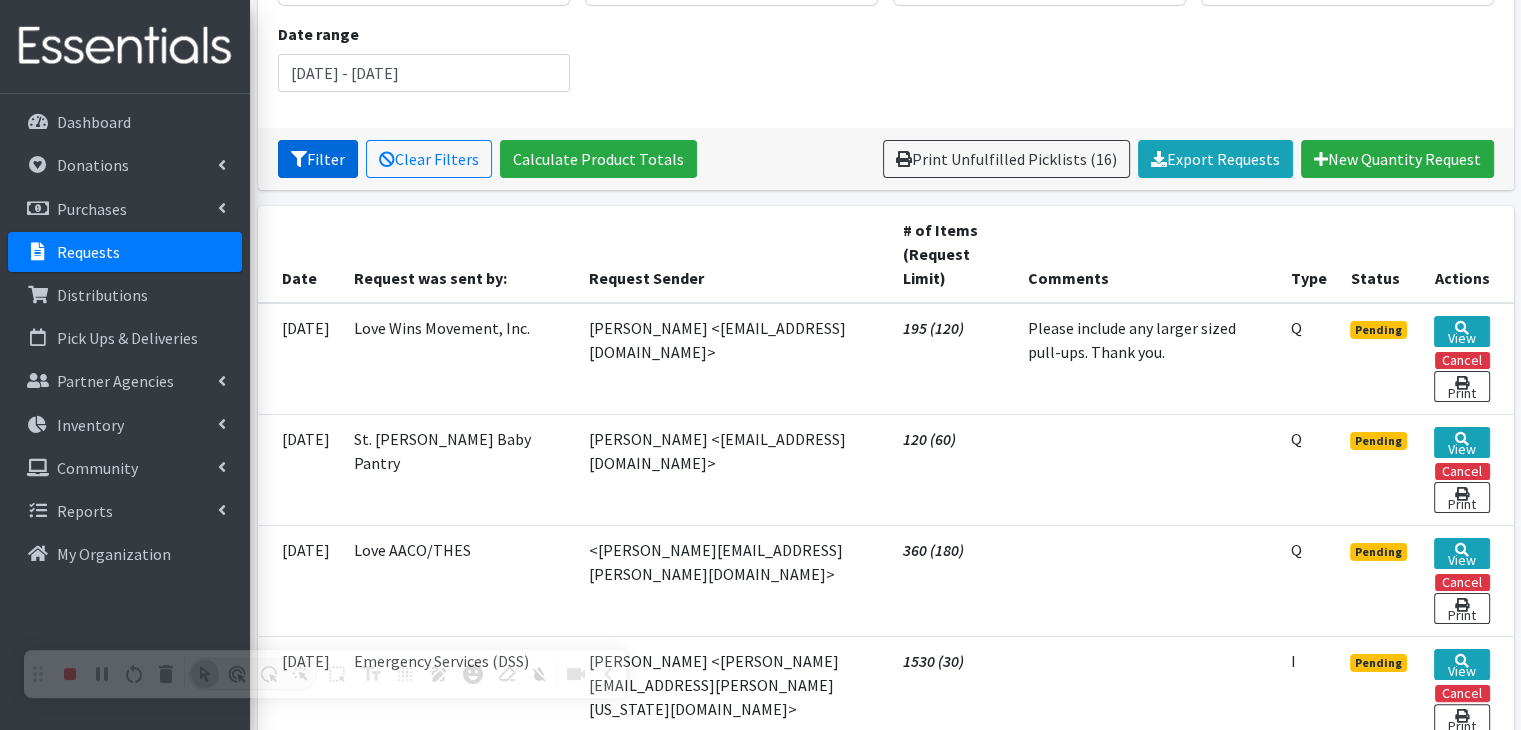 click on "Filter" at bounding box center (318, 159) 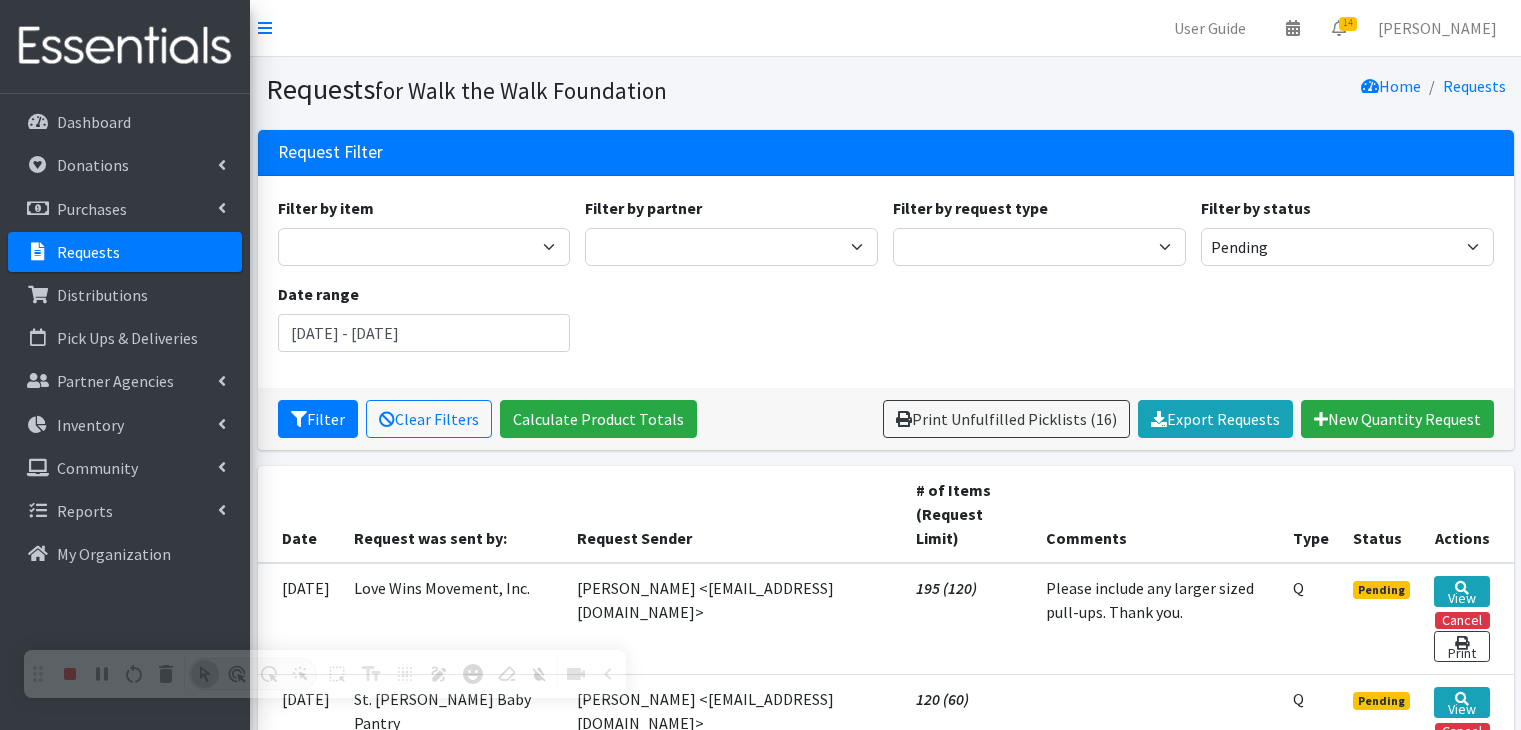 scroll, scrollTop: 0, scrollLeft: 0, axis: both 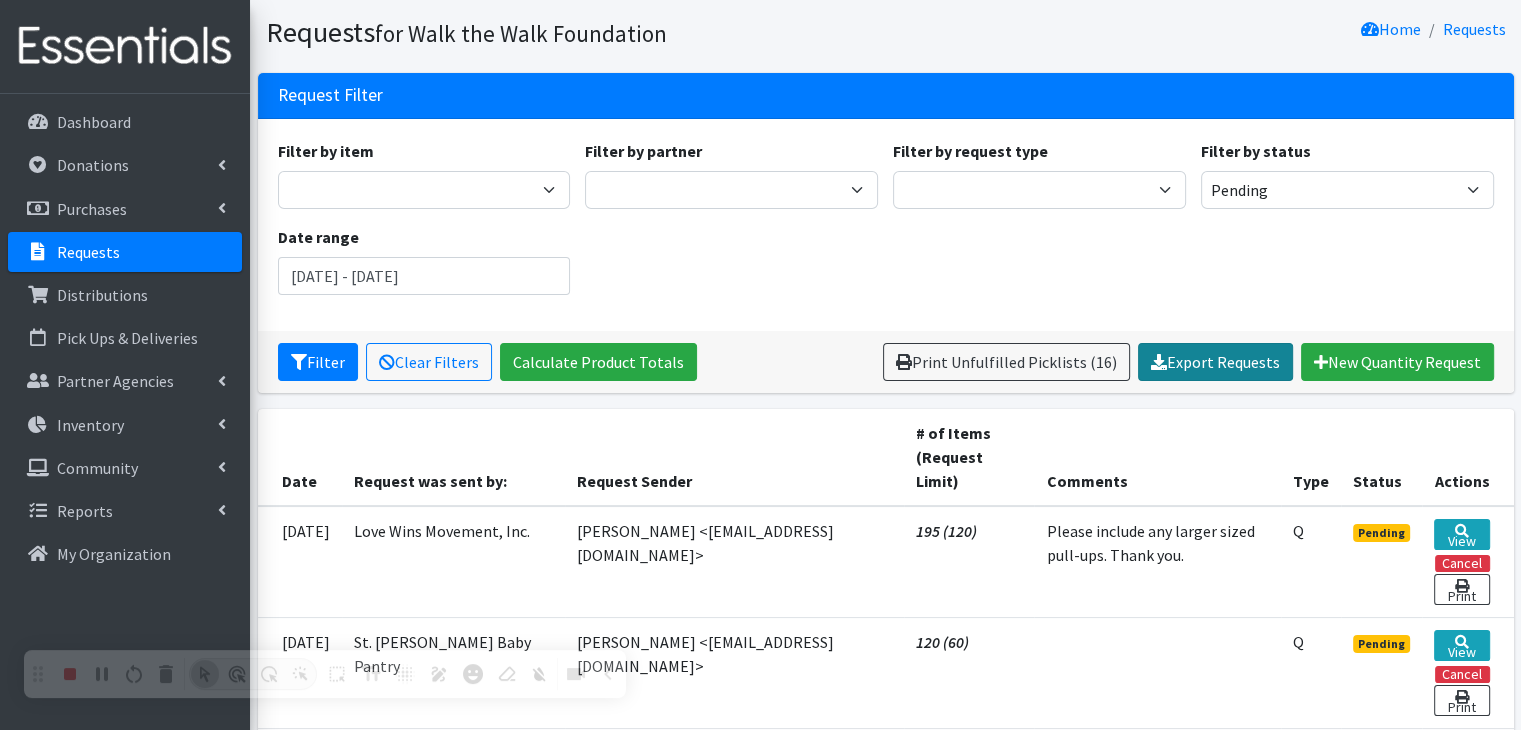 click on "Export Requests" at bounding box center [1215, 362] 